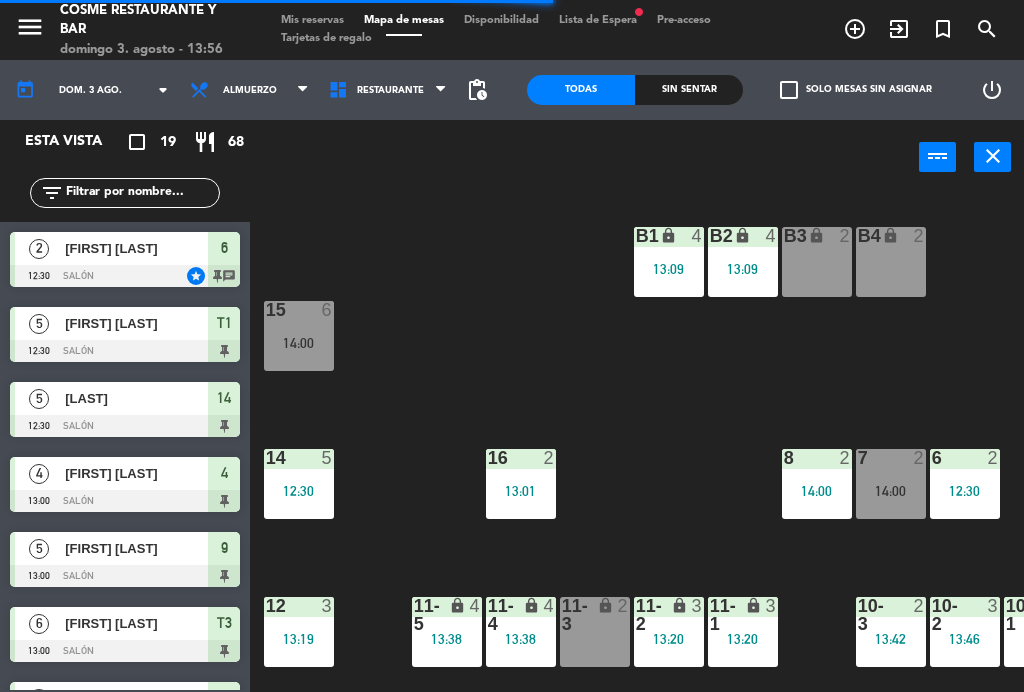 scroll, scrollTop: 0, scrollLeft: 0, axis: both 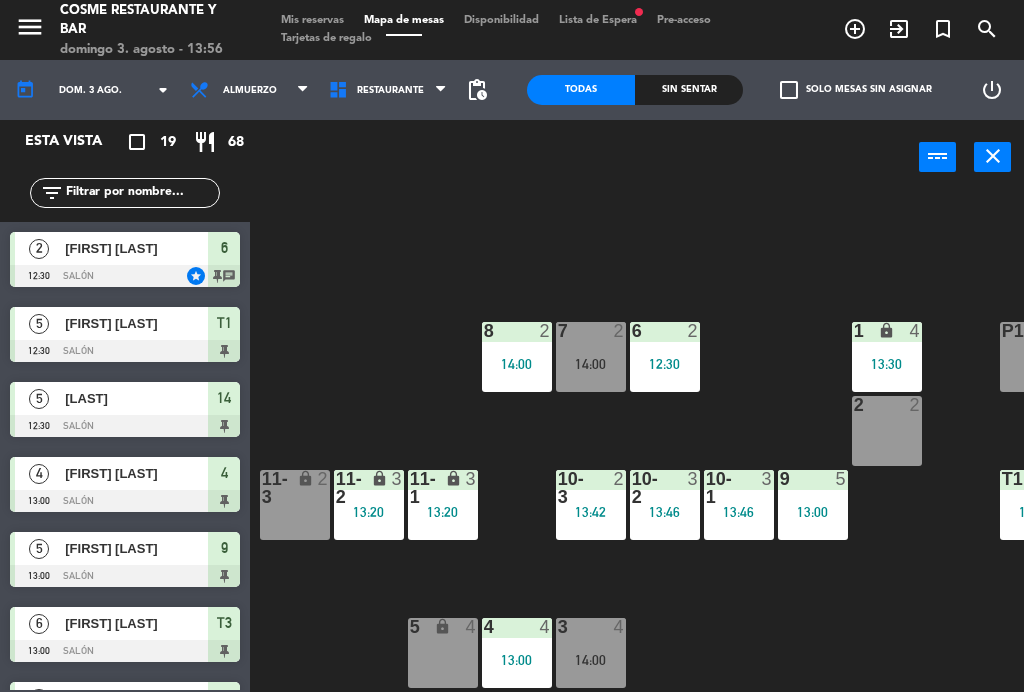 click on "5 lock  4" at bounding box center [443, 653] 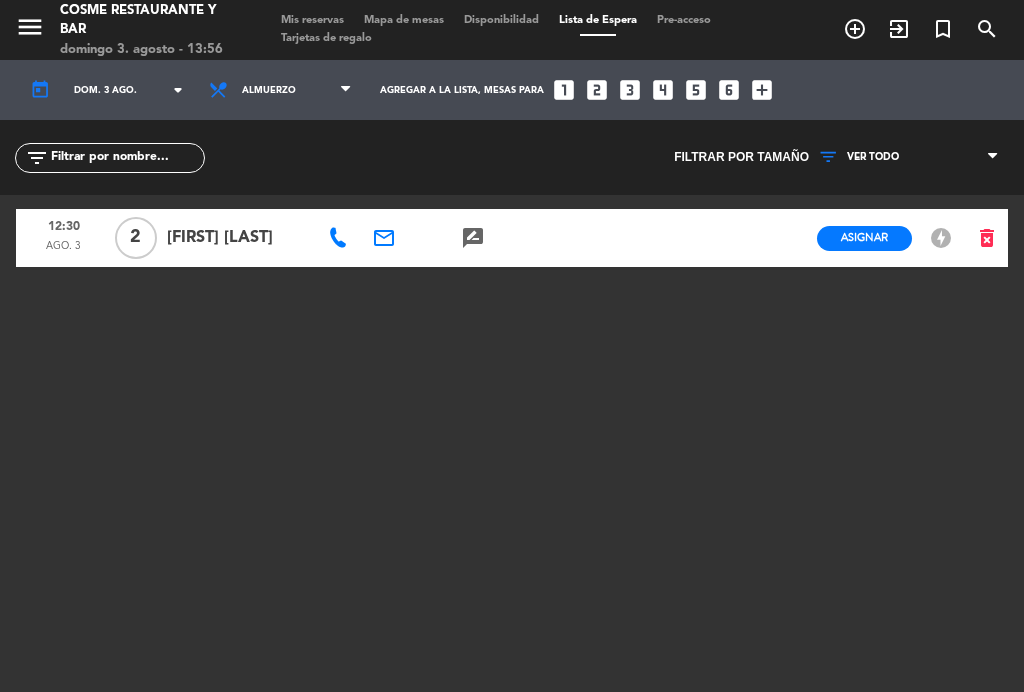 click on "Mapa de mesas" at bounding box center (404, 20) 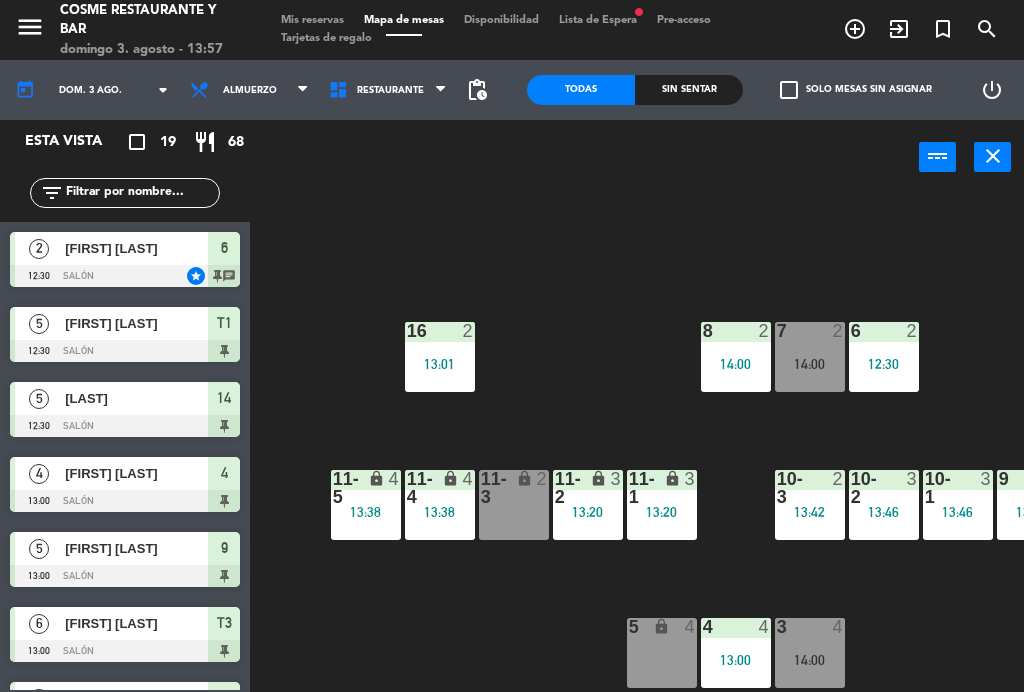 scroll, scrollTop: 127, scrollLeft: 82, axis: both 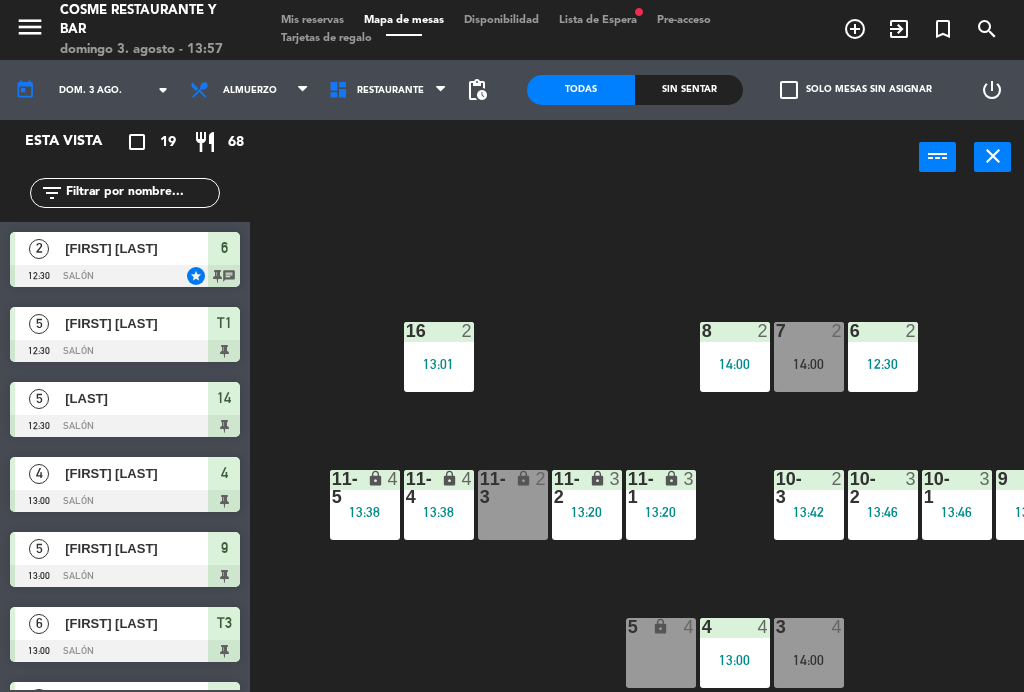 click on "5 lock  4" at bounding box center [661, 653] 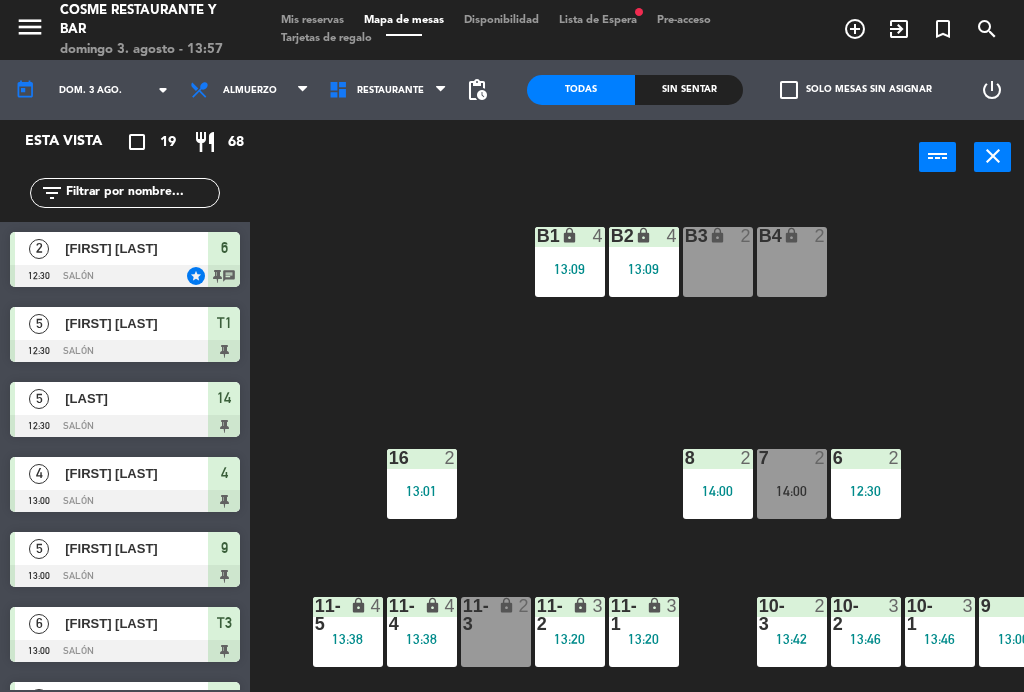 scroll, scrollTop: 0, scrollLeft: 101, axis: horizontal 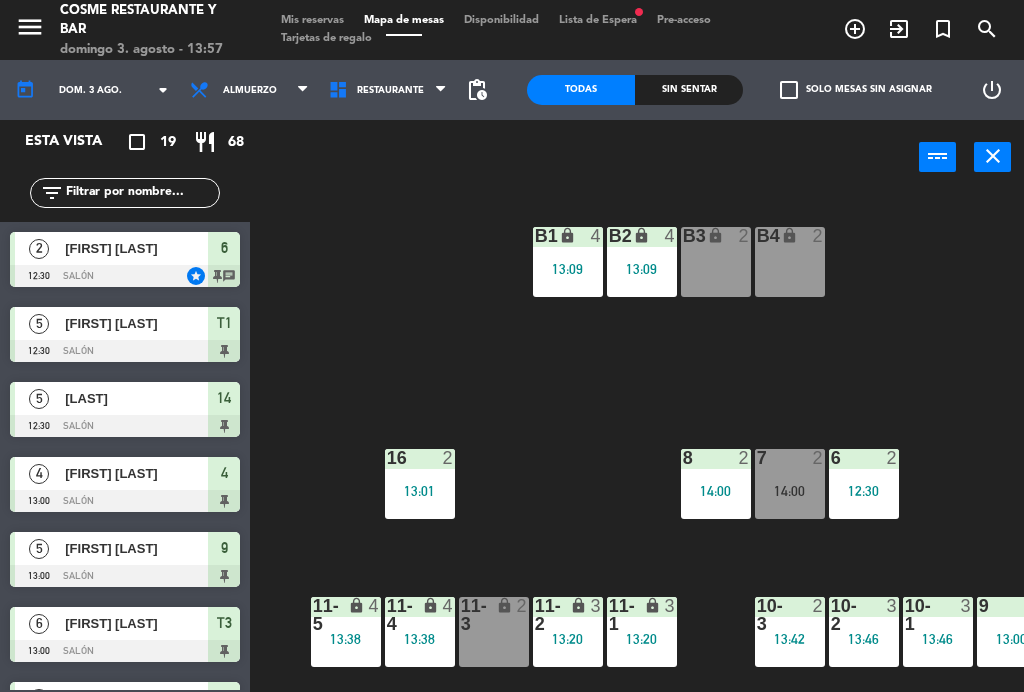 click on "B4 lock  2" at bounding box center [790, 262] 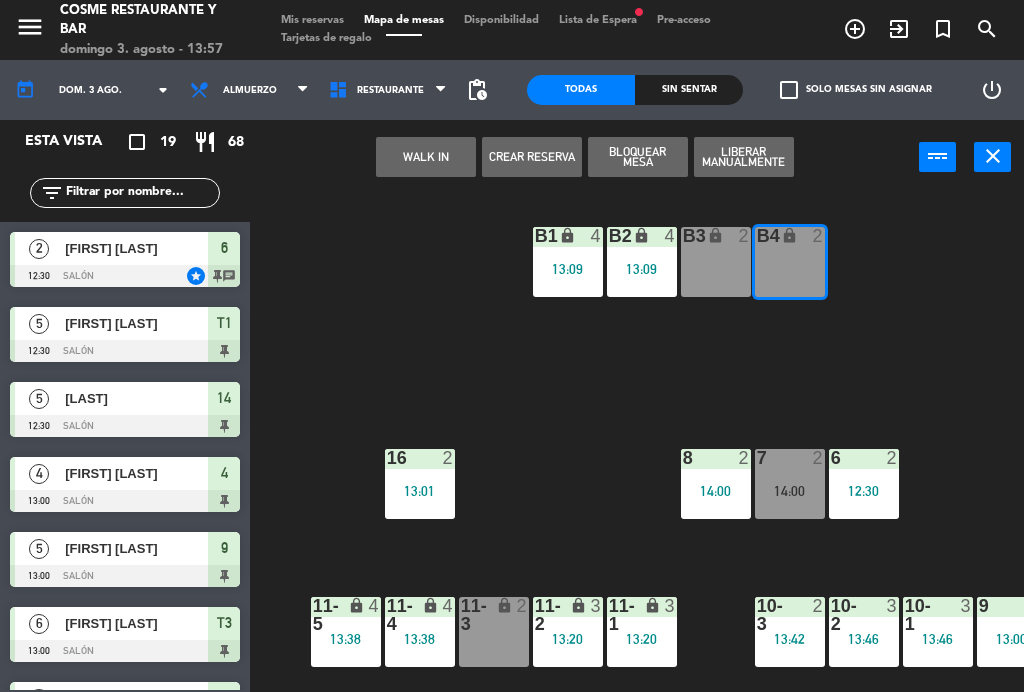 click on "B3 lock  2" at bounding box center (716, 262) 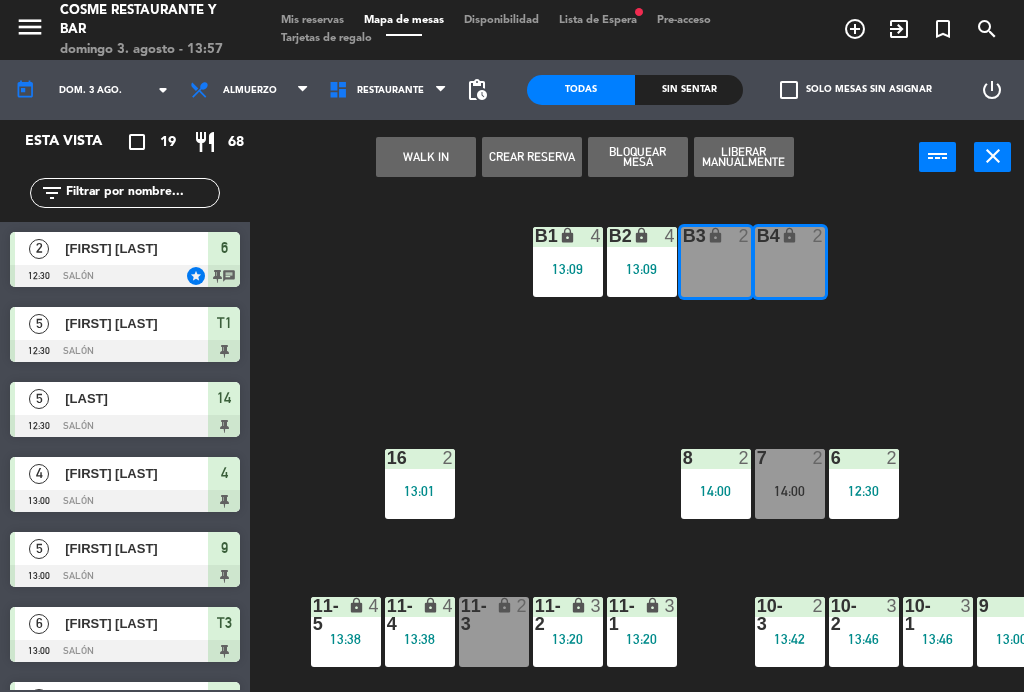 click on "WALK IN" at bounding box center (426, 157) 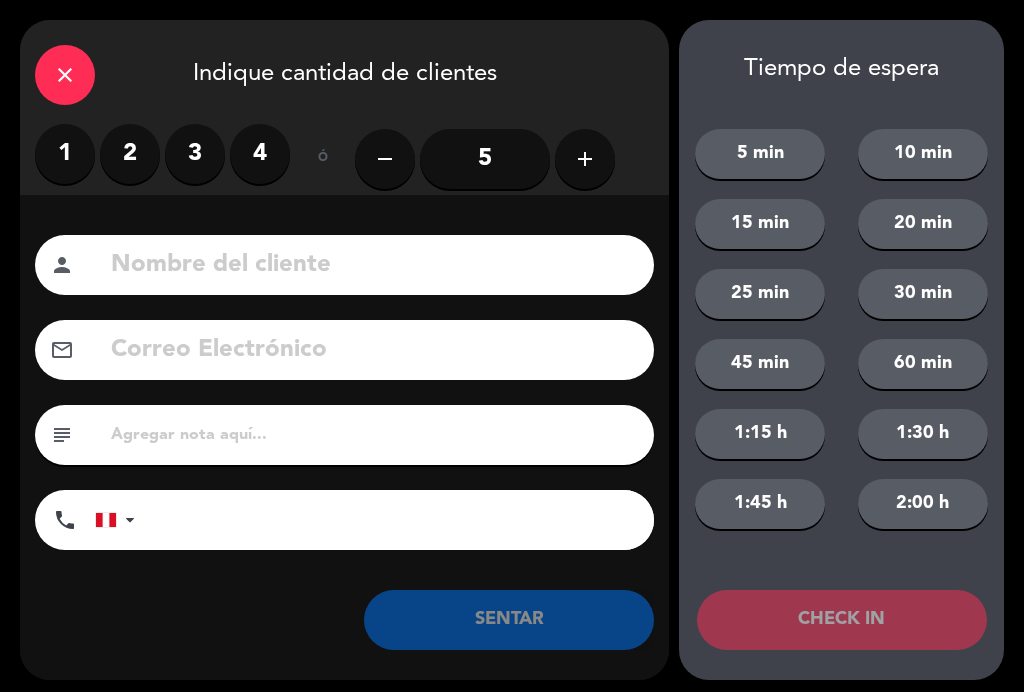 click on "3" at bounding box center [195, 154] 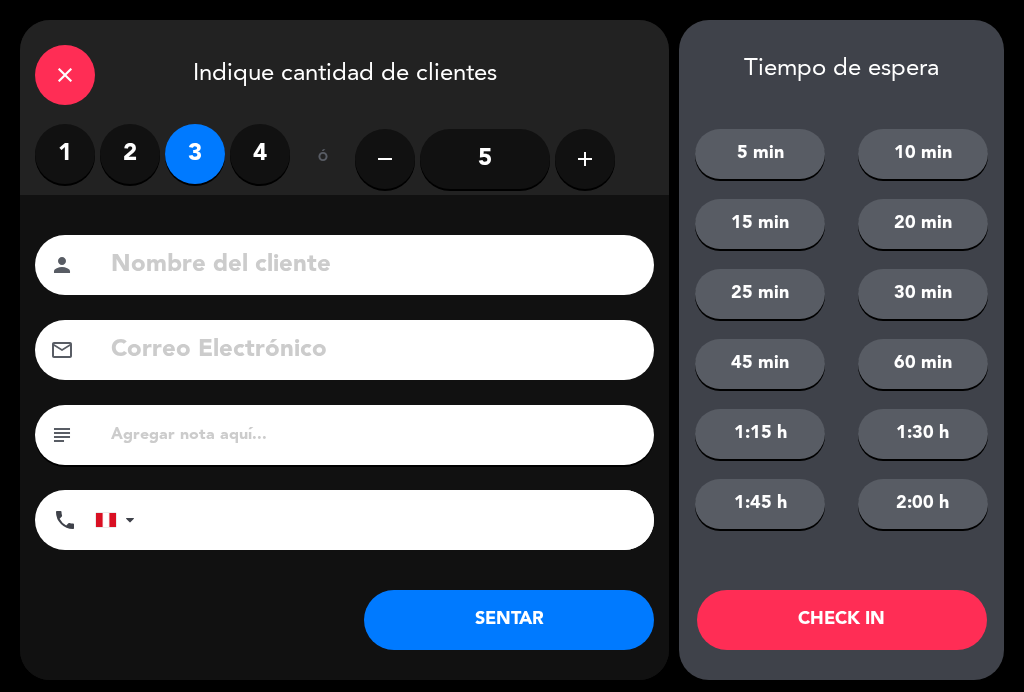 click 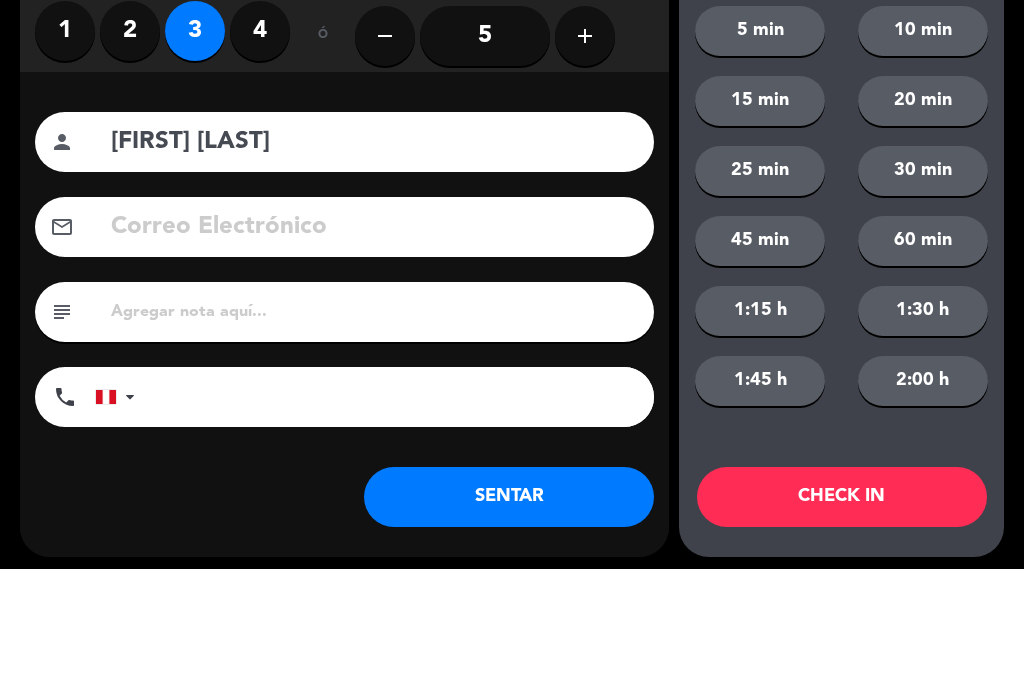 type on "[FIRST] [LAST]" 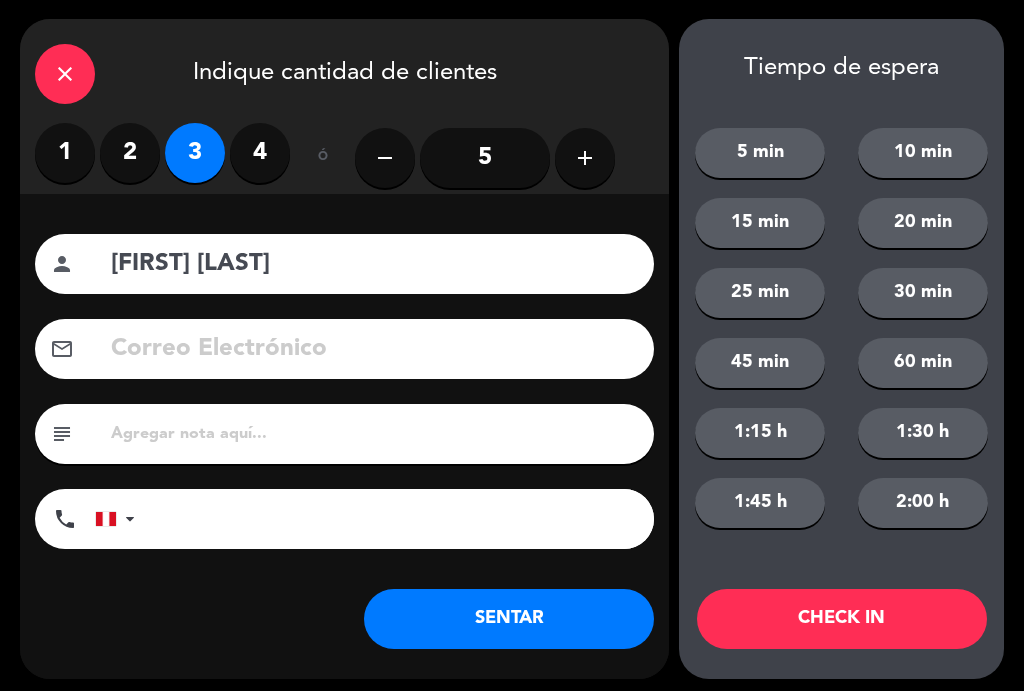 click on "SENTAR" 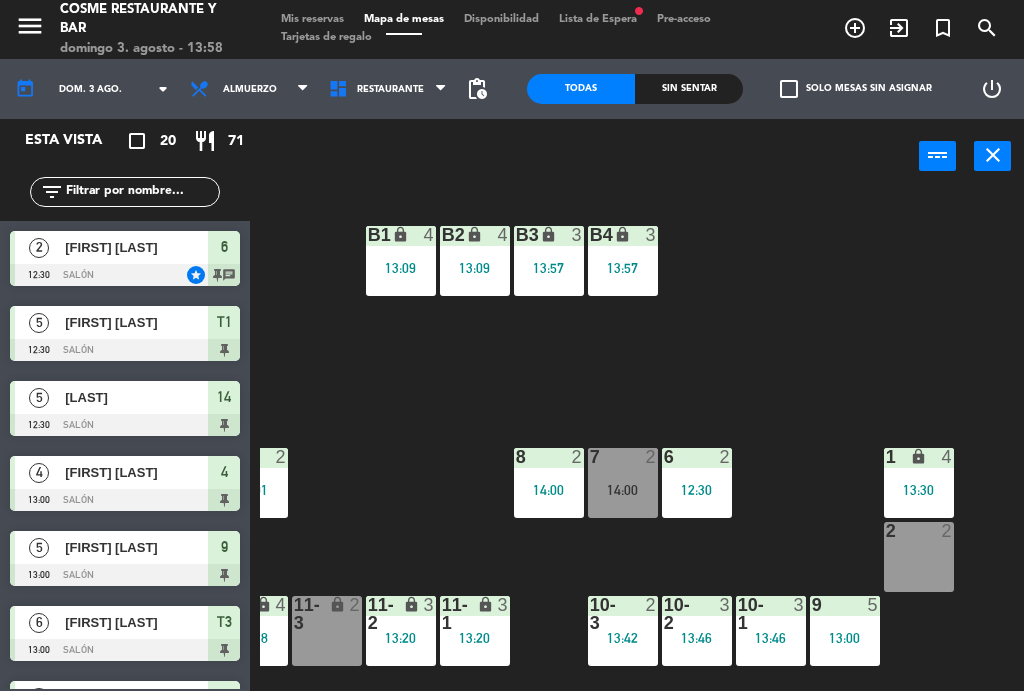 scroll, scrollTop: 0, scrollLeft: 266, axis: horizontal 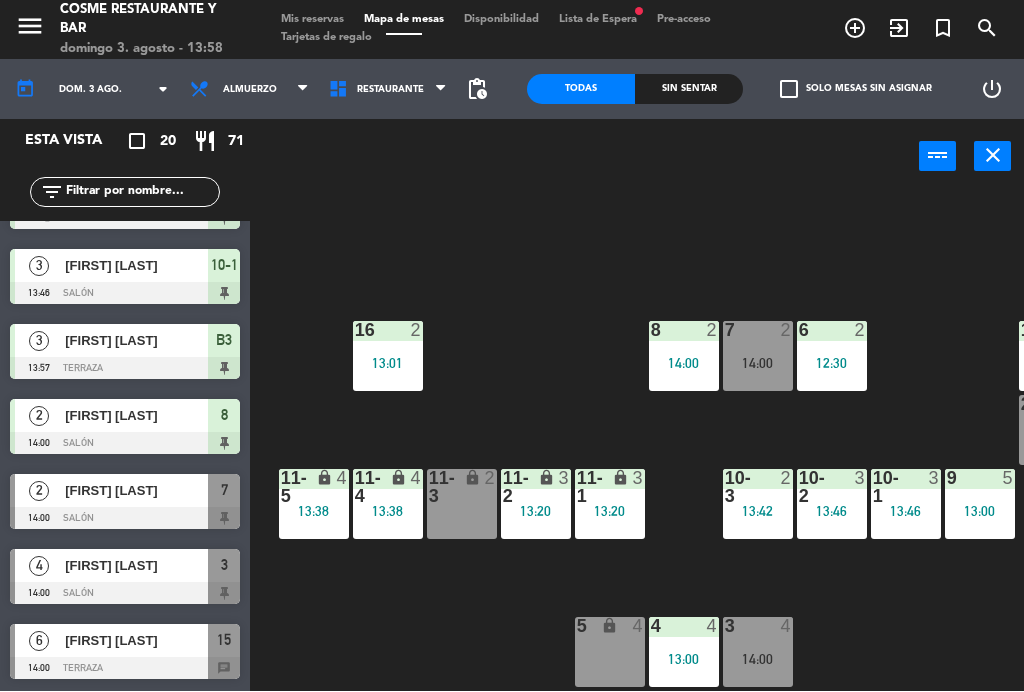 click on "14:00" at bounding box center (758, 660) 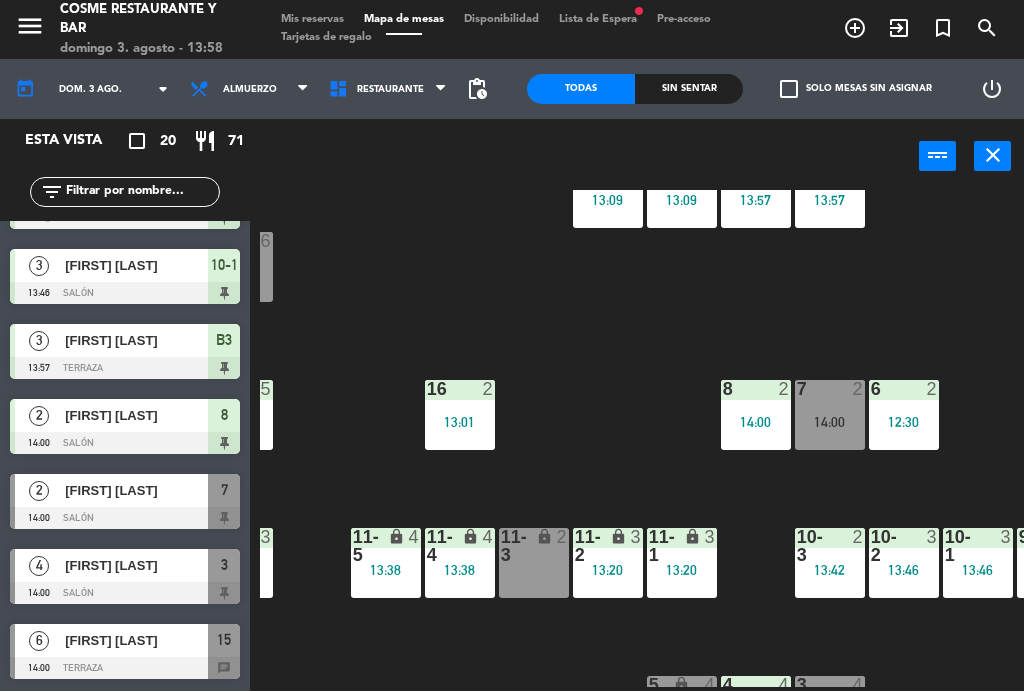 scroll, scrollTop: 66, scrollLeft: 56, axis: both 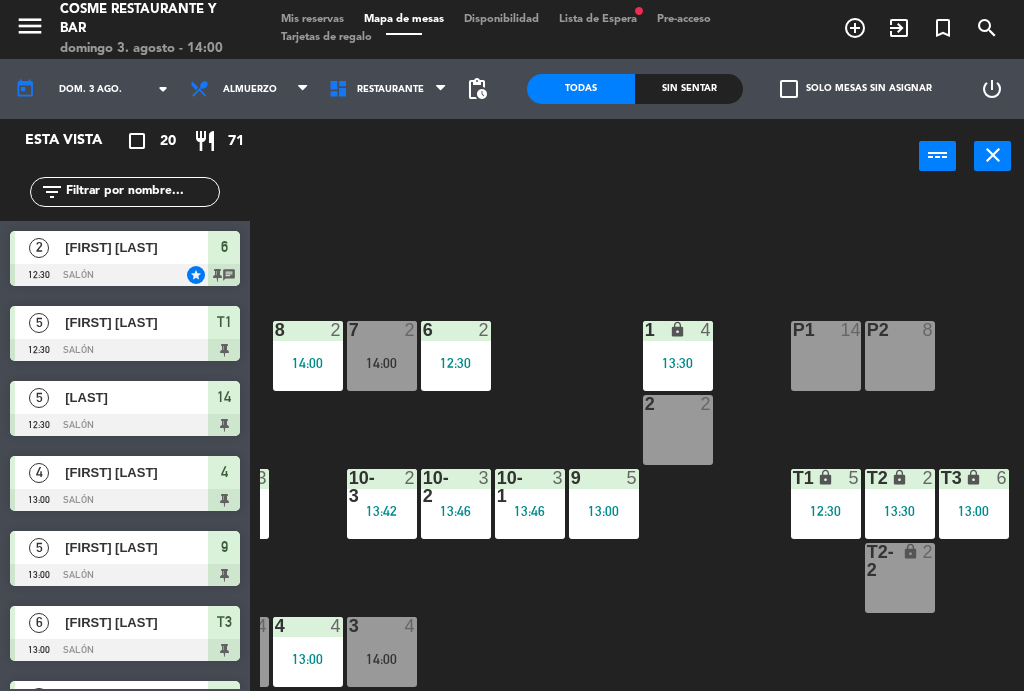 click on "12:30" at bounding box center (456, 364) 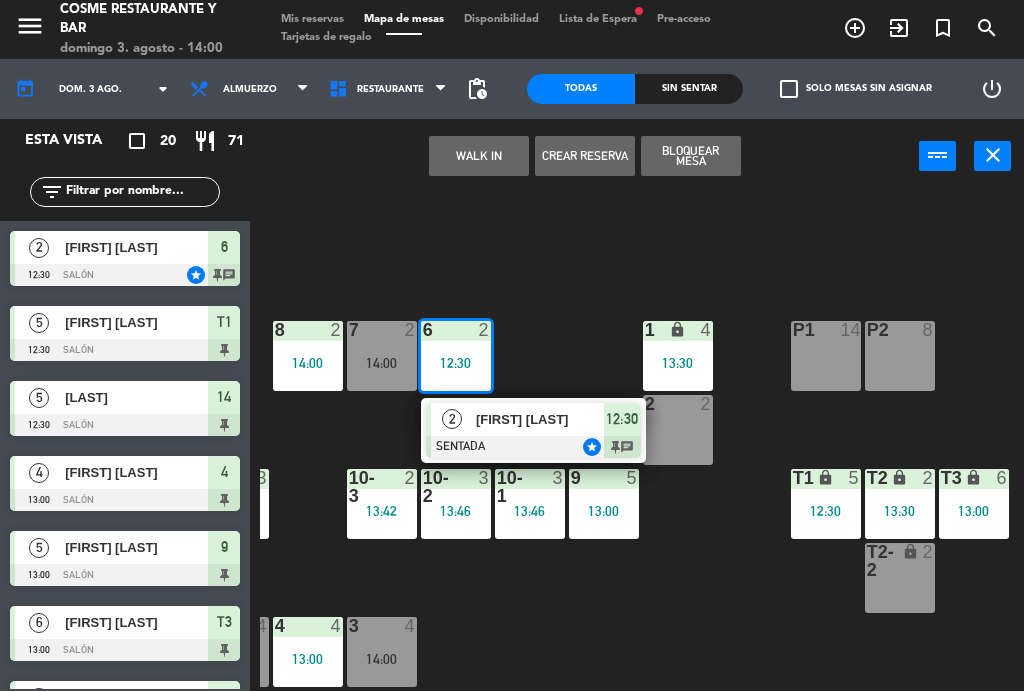 click at bounding box center (533, 448) 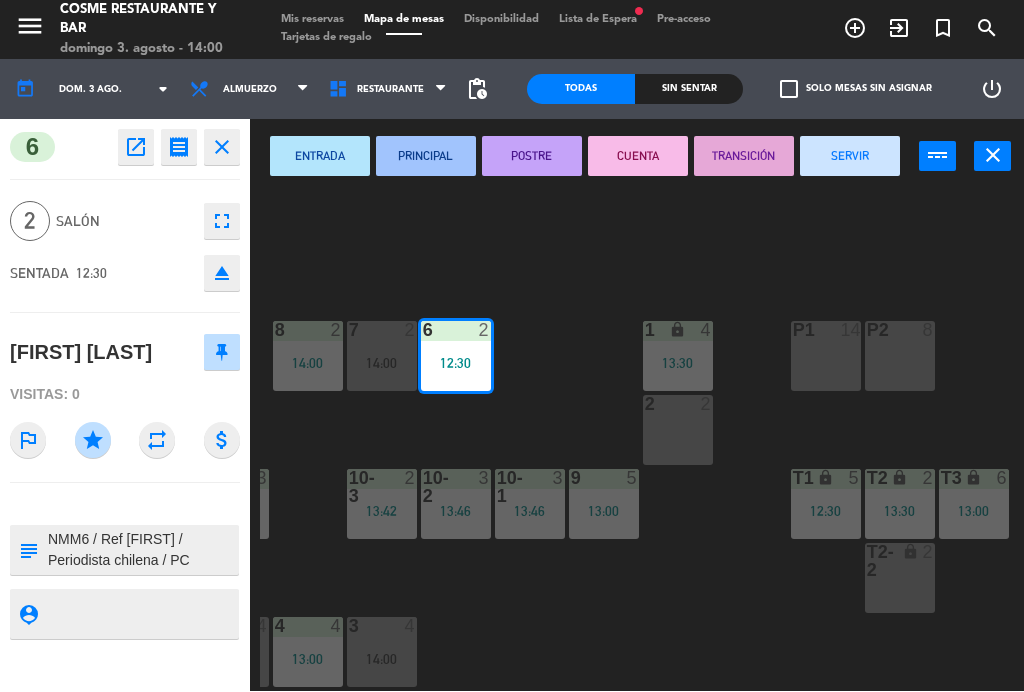 click on "SERVIR" at bounding box center [850, 157] 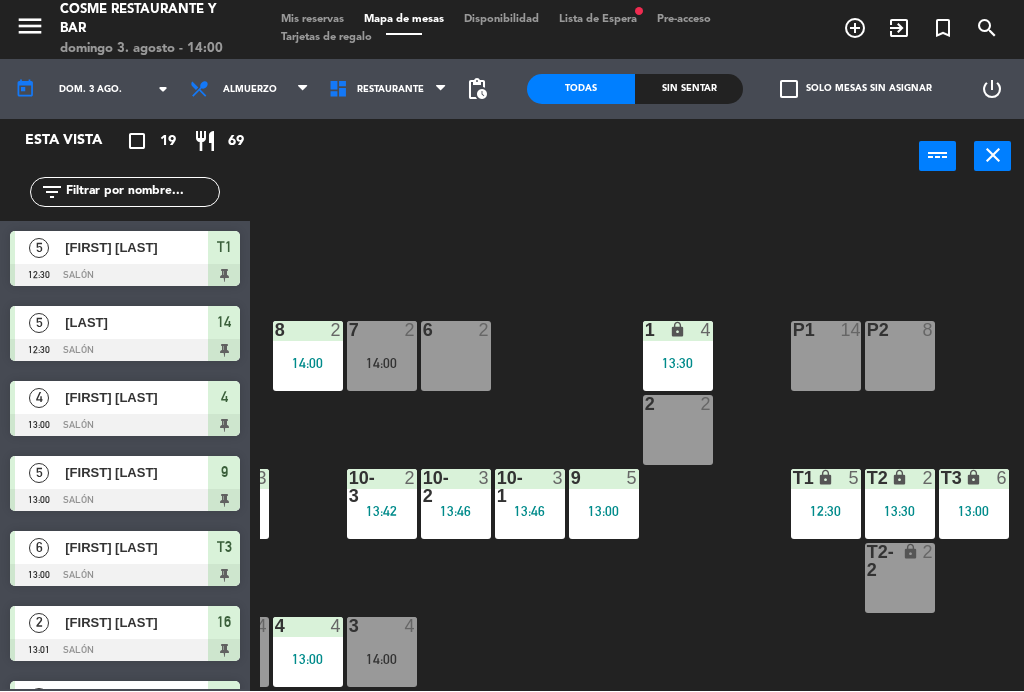 click on "14:00" at bounding box center [382, 363] 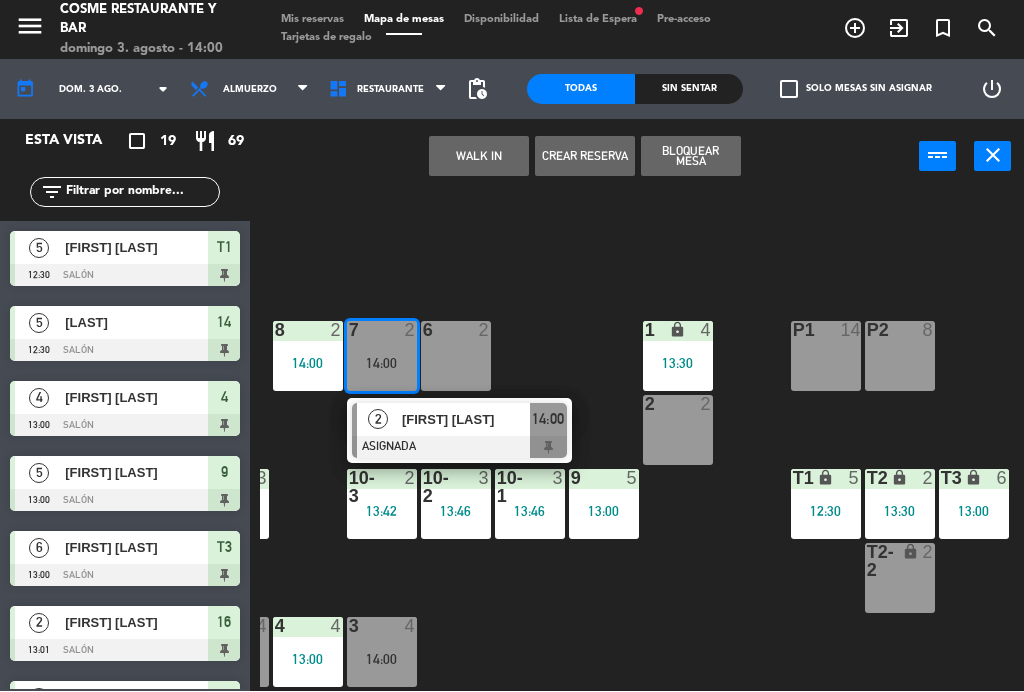 click at bounding box center (455, 331) 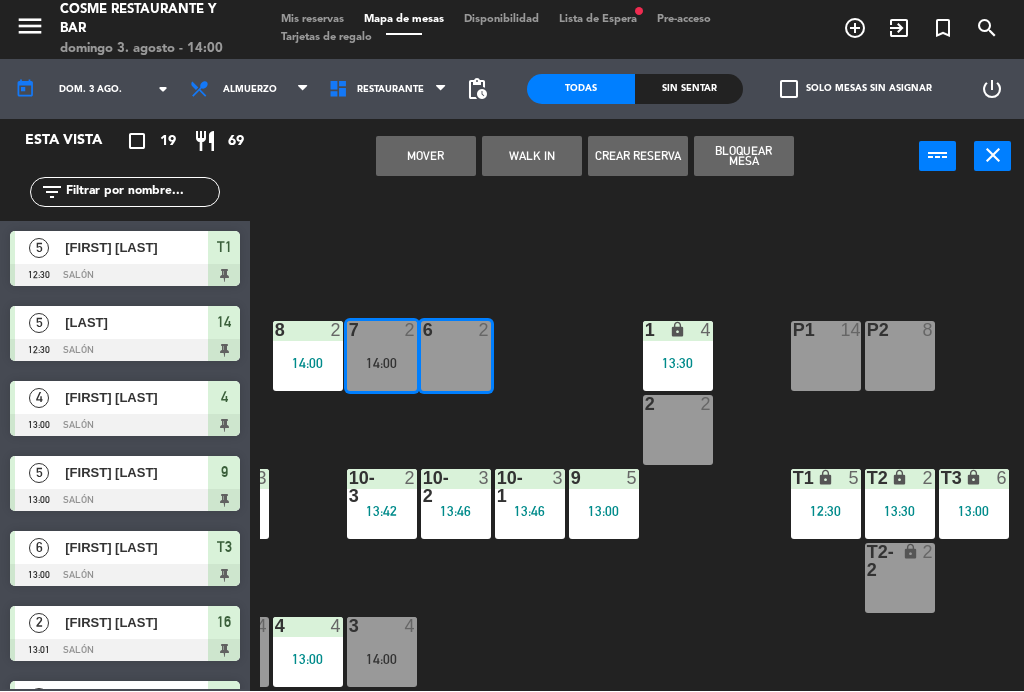 click on "Mover" at bounding box center (426, 157) 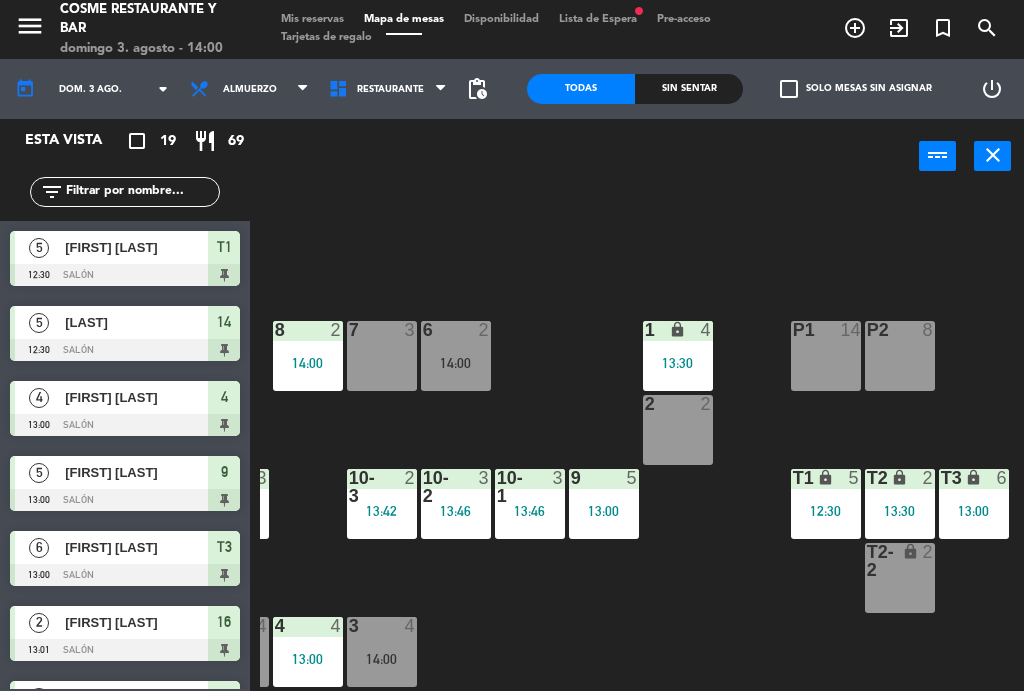 click on "7  3" at bounding box center (382, 357) 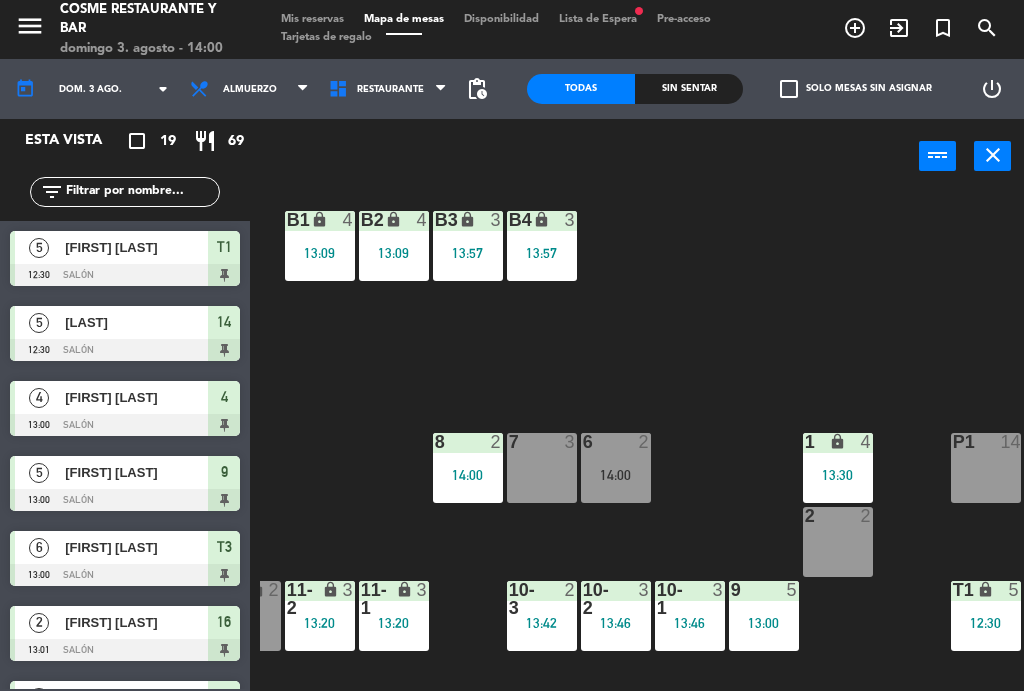 scroll, scrollTop: 15, scrollLeft: 350, axis: both 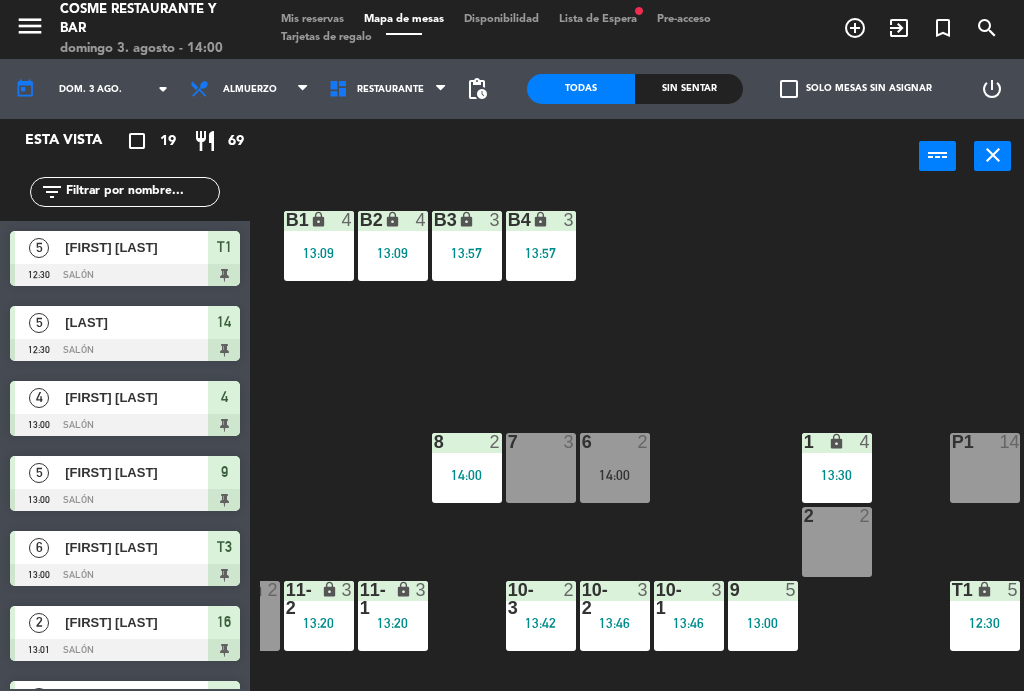 click on "3" at bounding box center (573, 221) 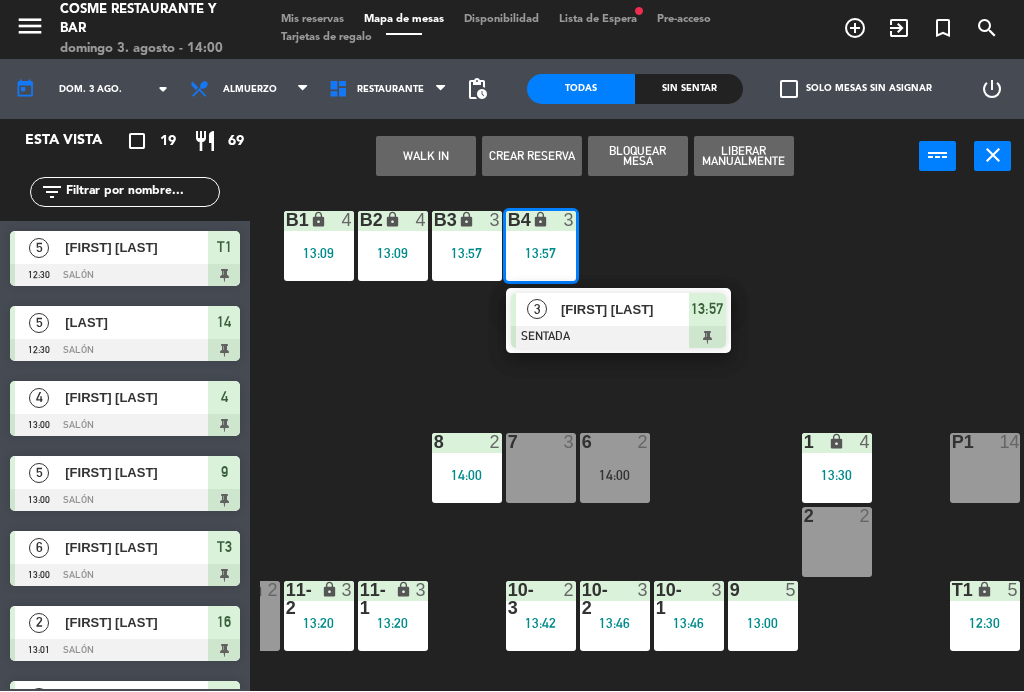 click on "7  3" at bounding box center (541, 469) 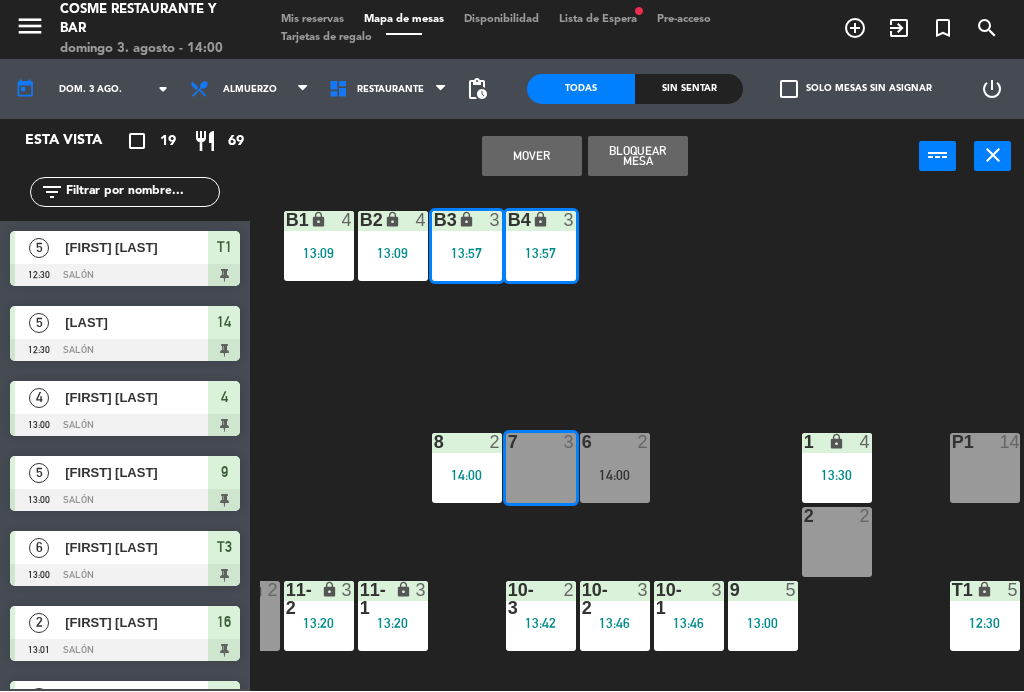 click on "Mover" at bounding box center (532, 157) 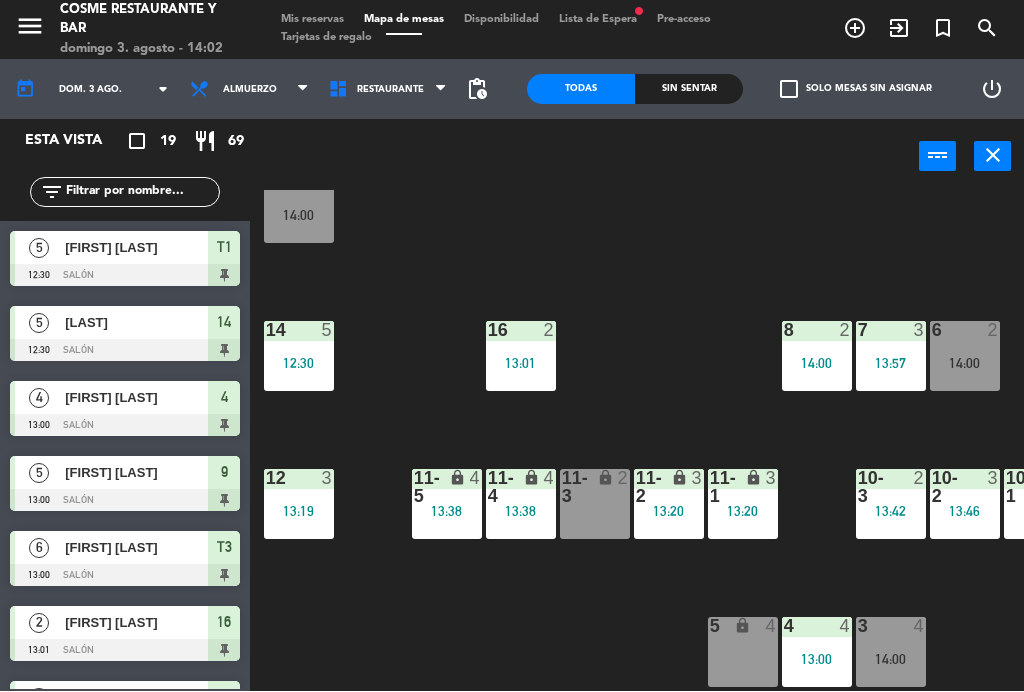 scroll, scrollTop: 127, scrollLeft: 0, axis: vertical 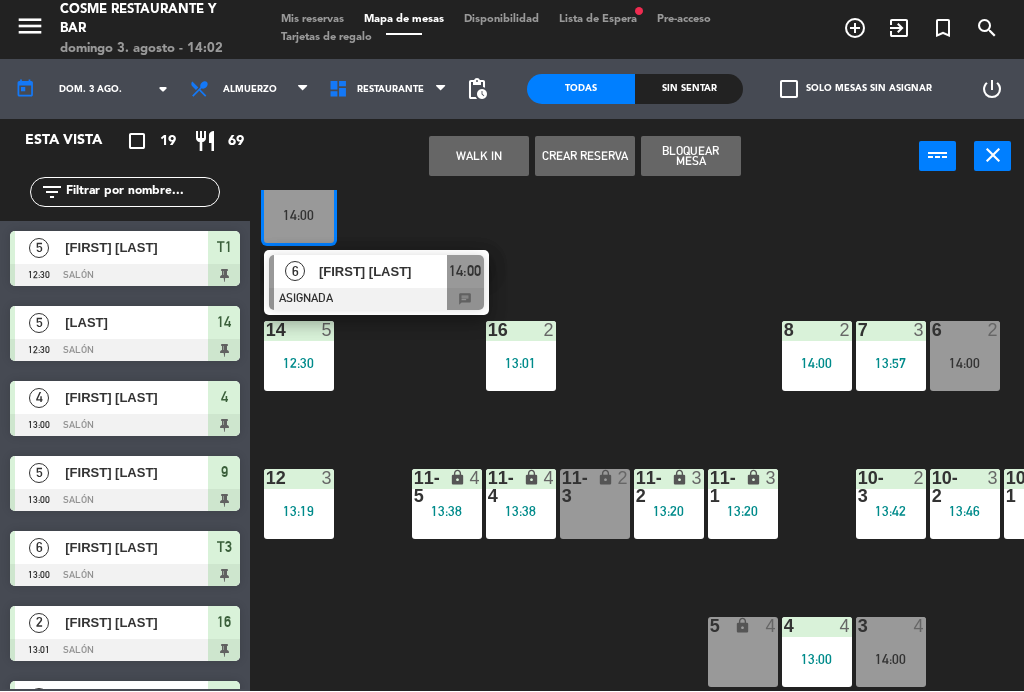 click at bounding box center (376, 300) 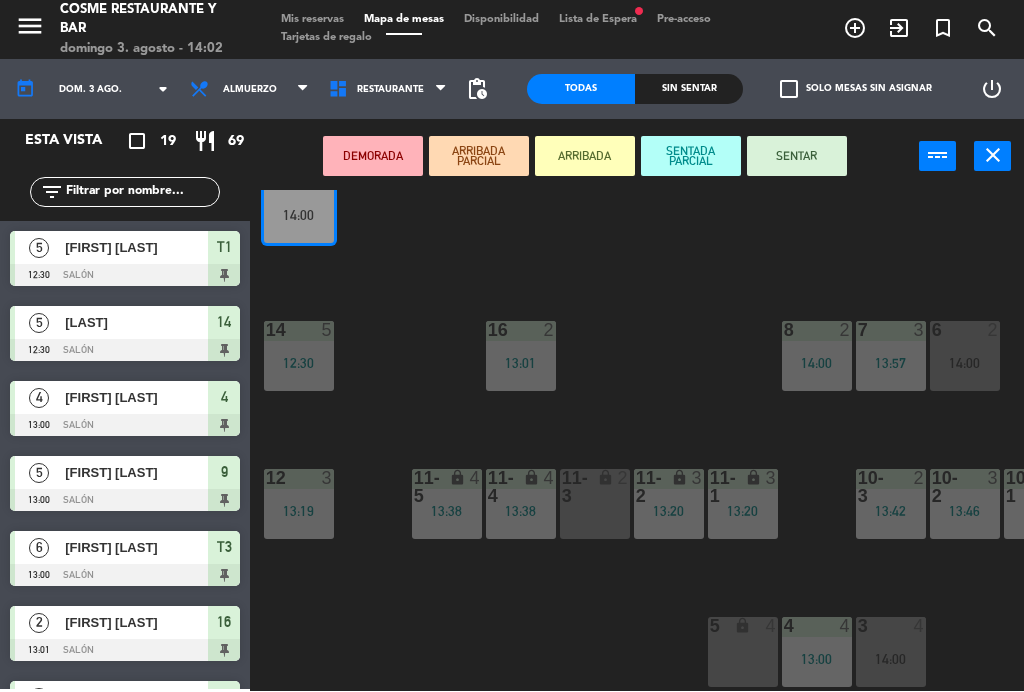 click on "SENTAR" at bounding box center [797, 157] 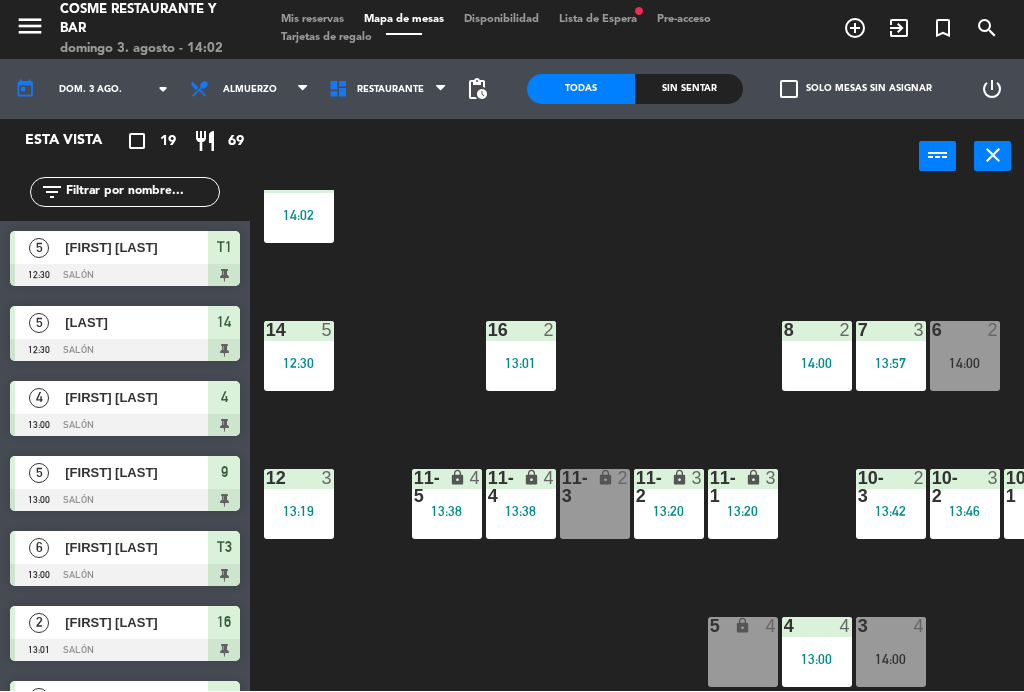 scroll, scrollTop: 432, scrollLeft: 0, axis: vertical 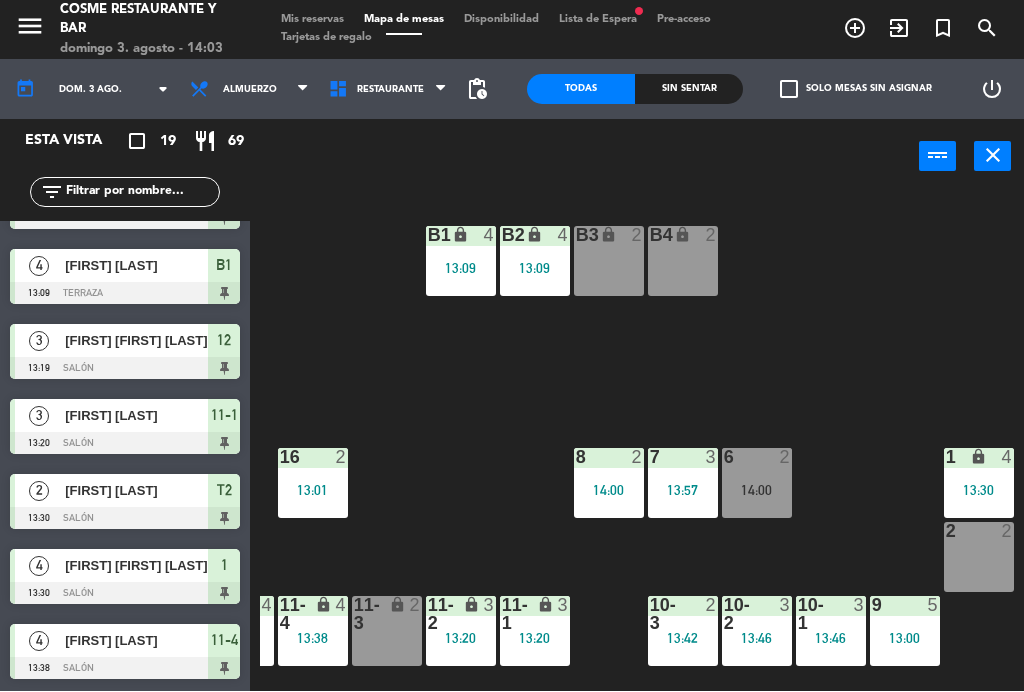 click on "B4 lock  2" at bounding box center (683, 262) 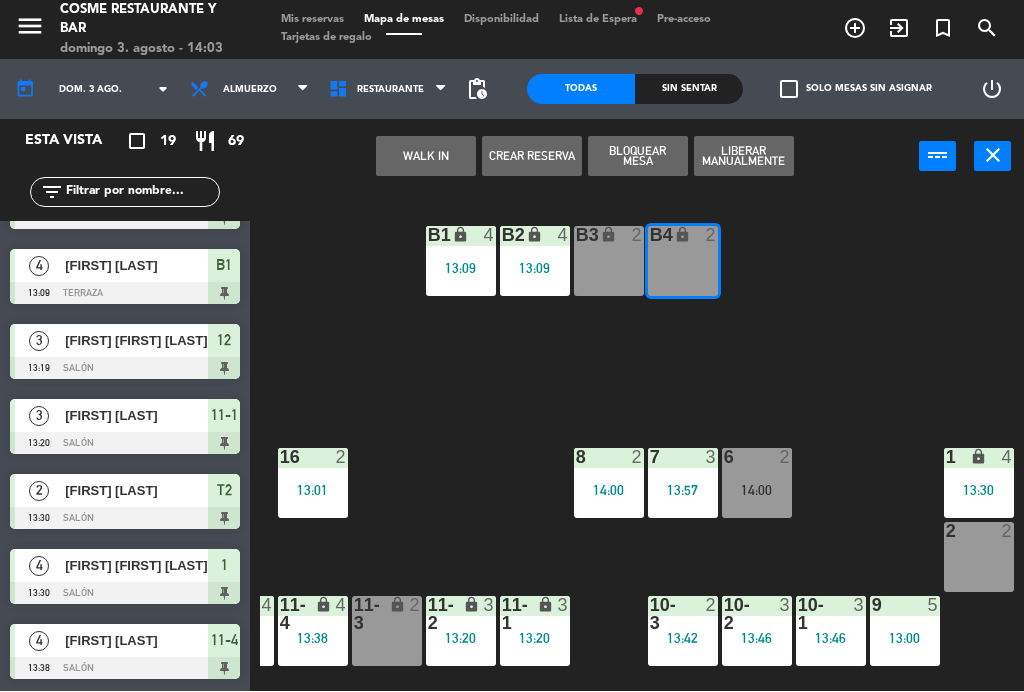 click on "B3 lock  2" at bounding box center [609, 262] 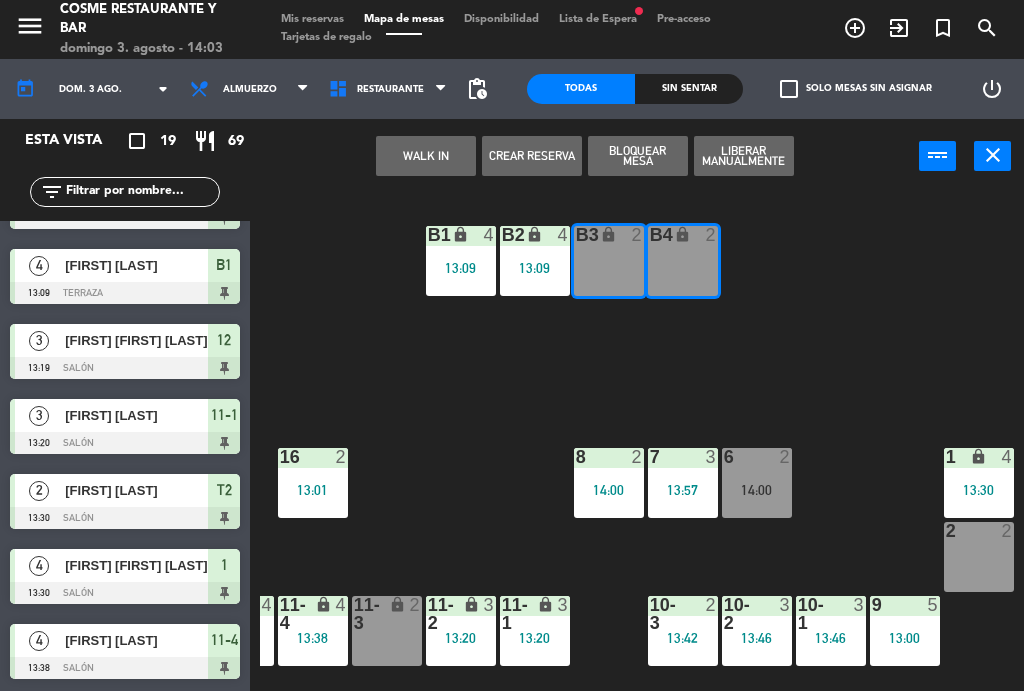 click on "WALK IN" at bounding box center [426, 157] 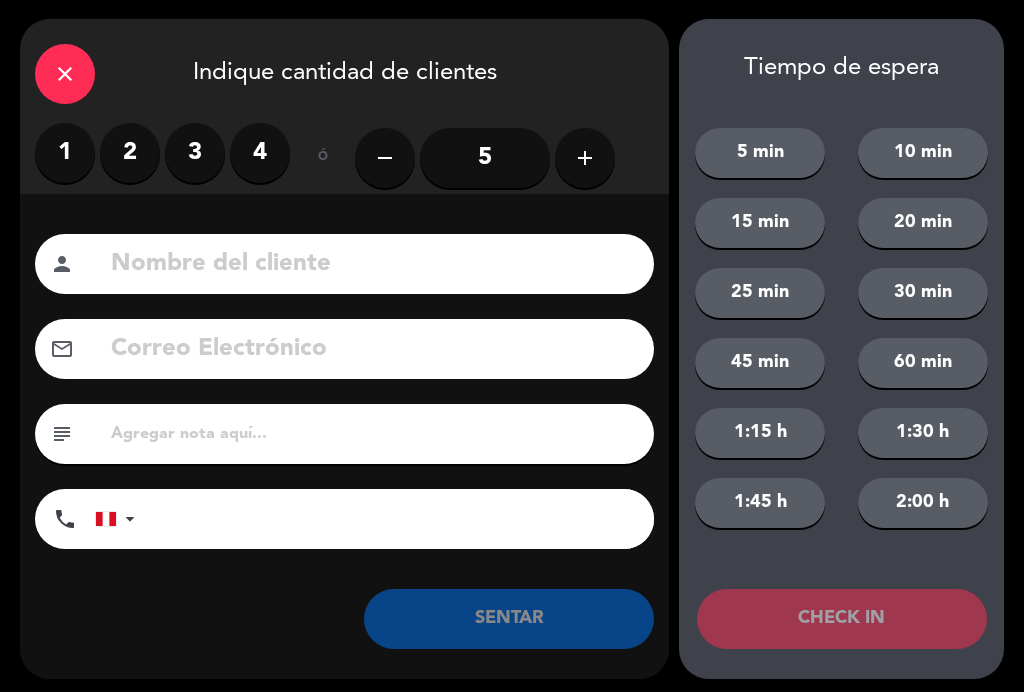 click on "3" at bounding box center (195, 154) 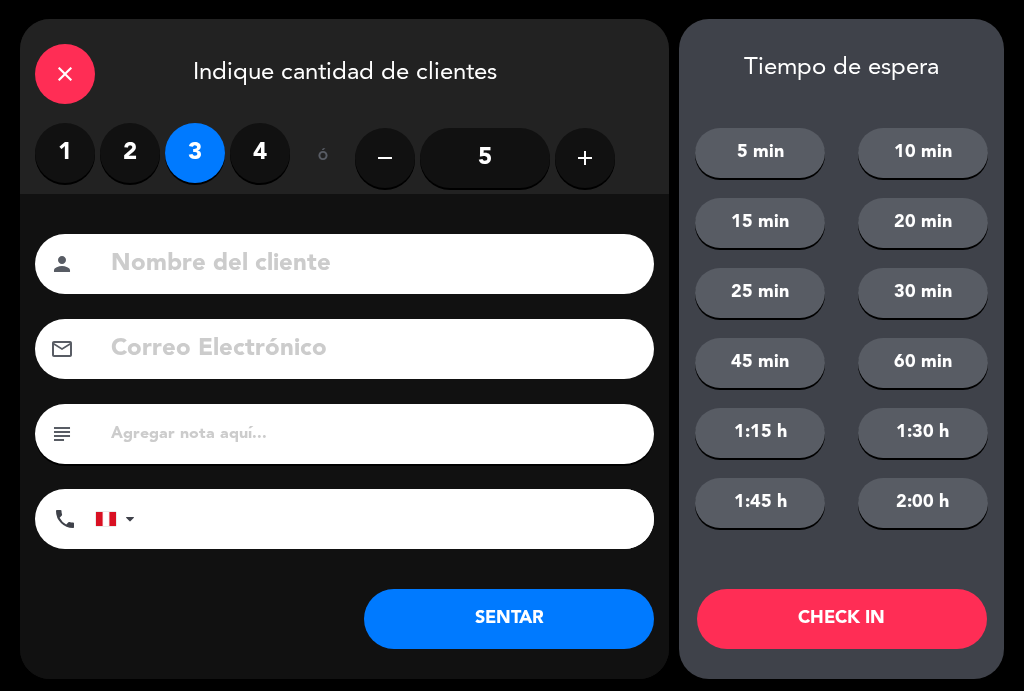click 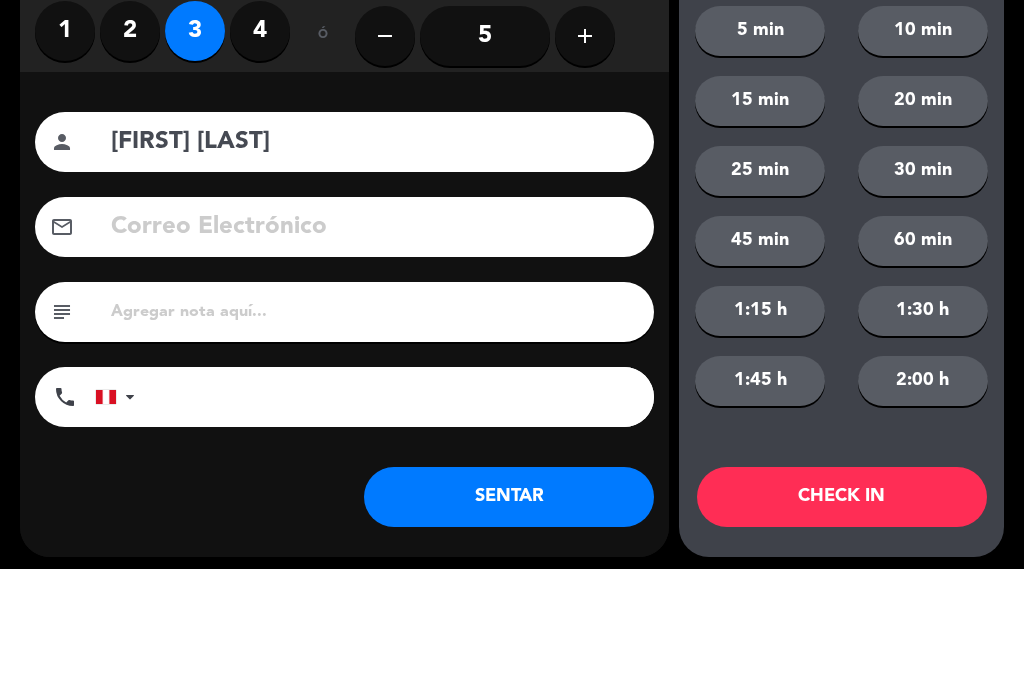 type on "[FIRST] [LAST]" 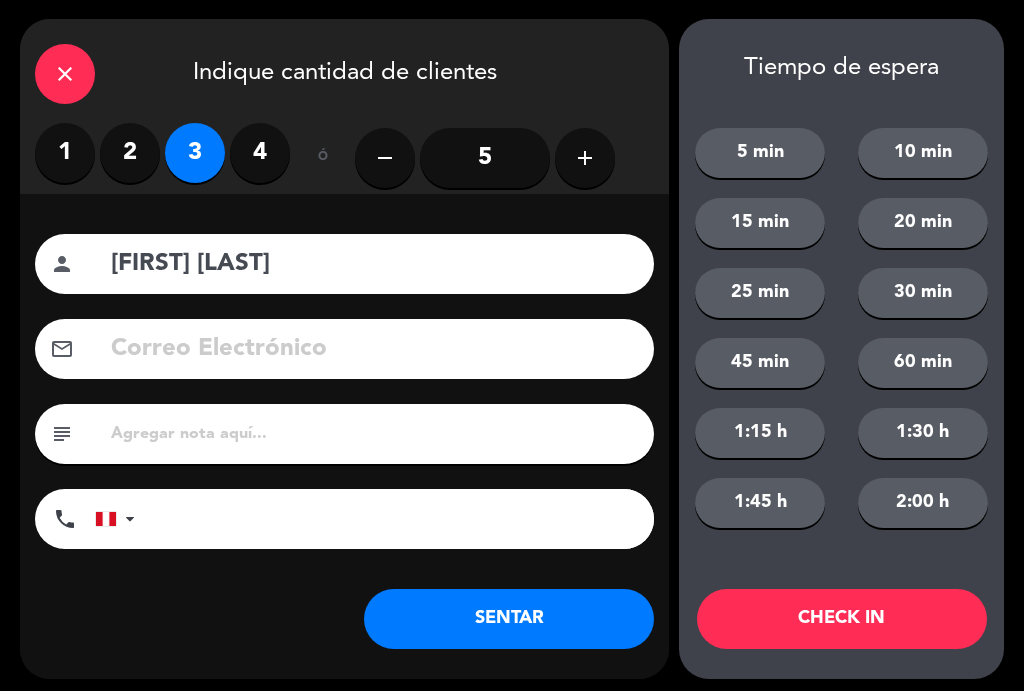 click on "SENTAR" 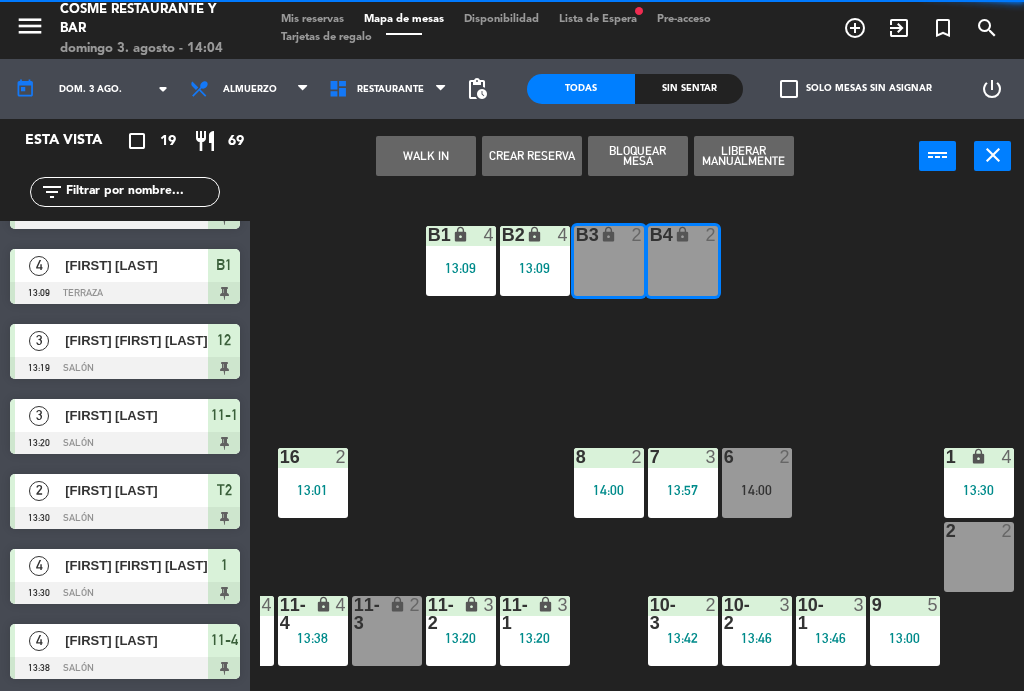 scroll, scrollTop: 0, scrollLeft: 0, axis: both 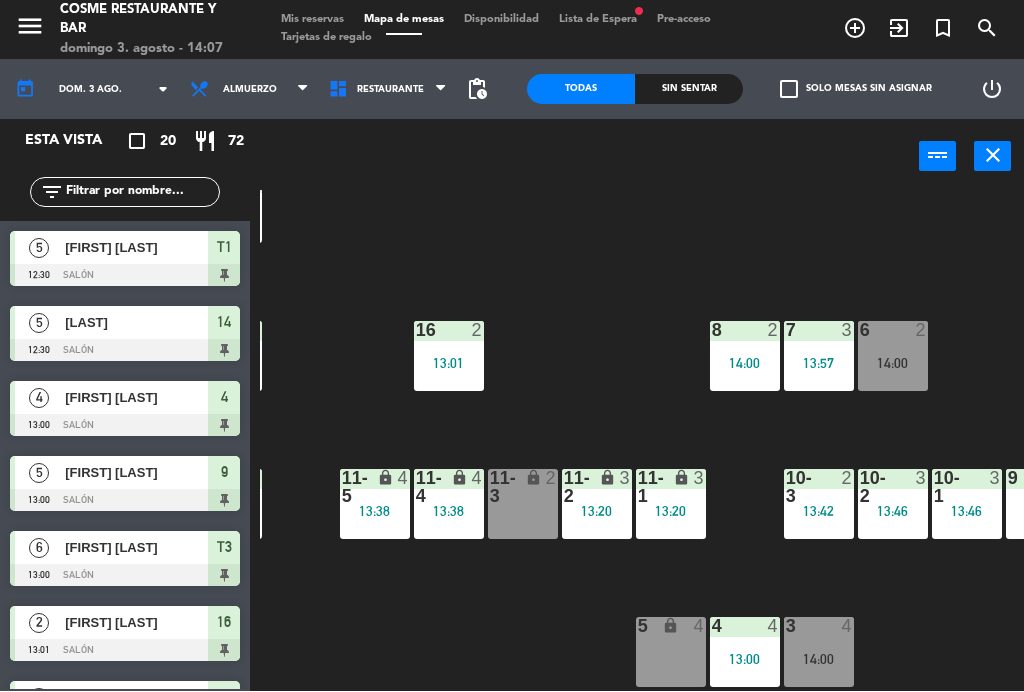 click at bounding box center (818, 627) 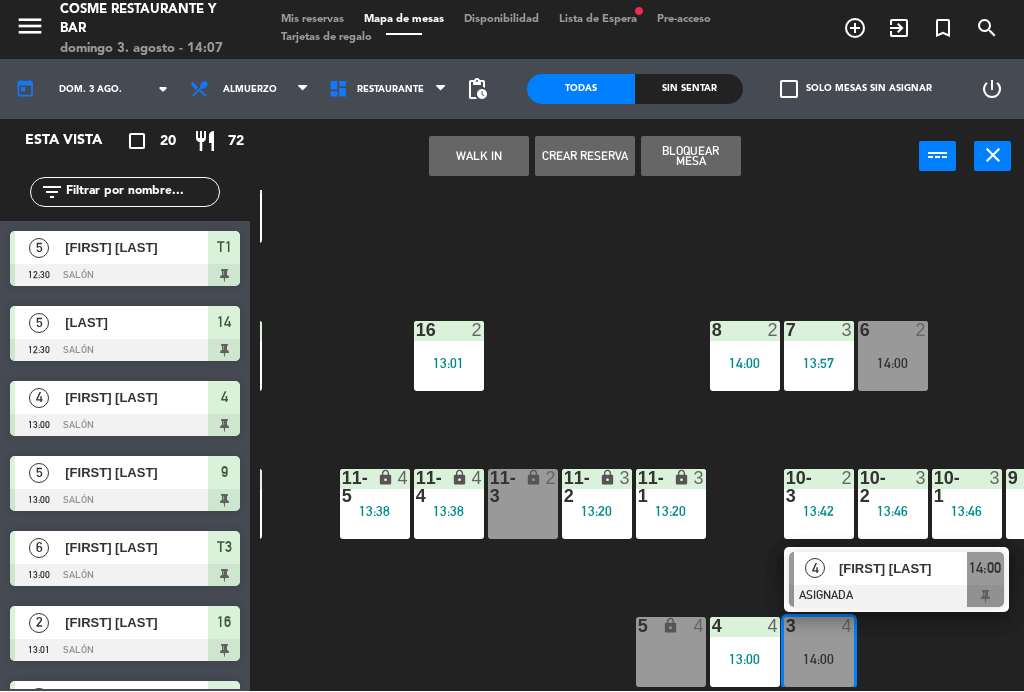 click on "[NUMBER] [FIRST] [LAST] ASIGNADA [TIME]" at bounding box center [896, 580] 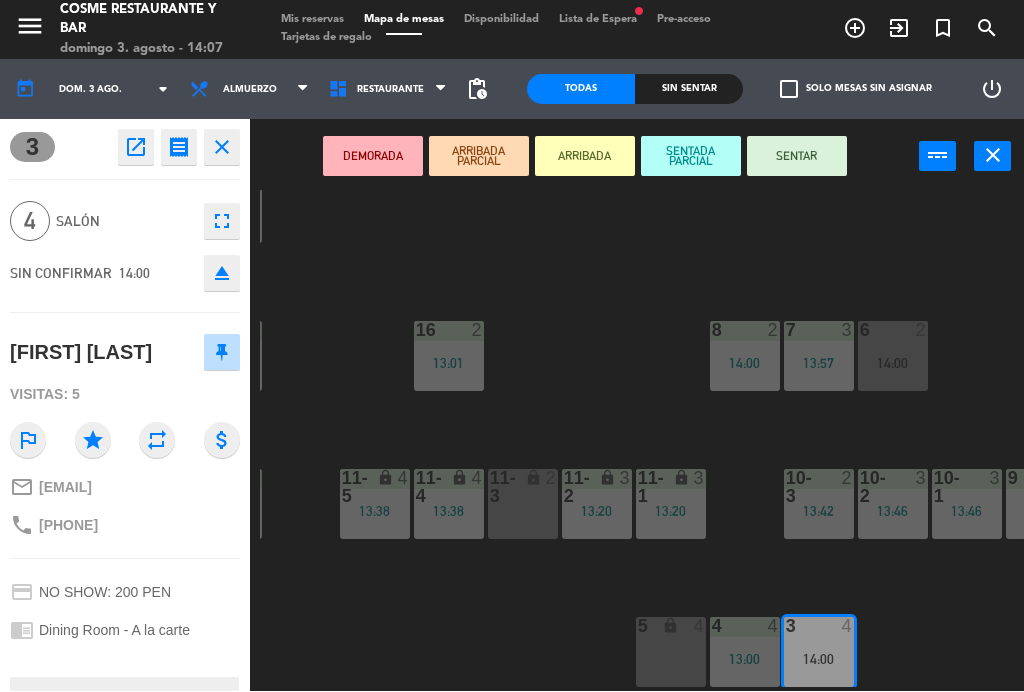 click on "SENTAR" at bounding box center [797, 157] 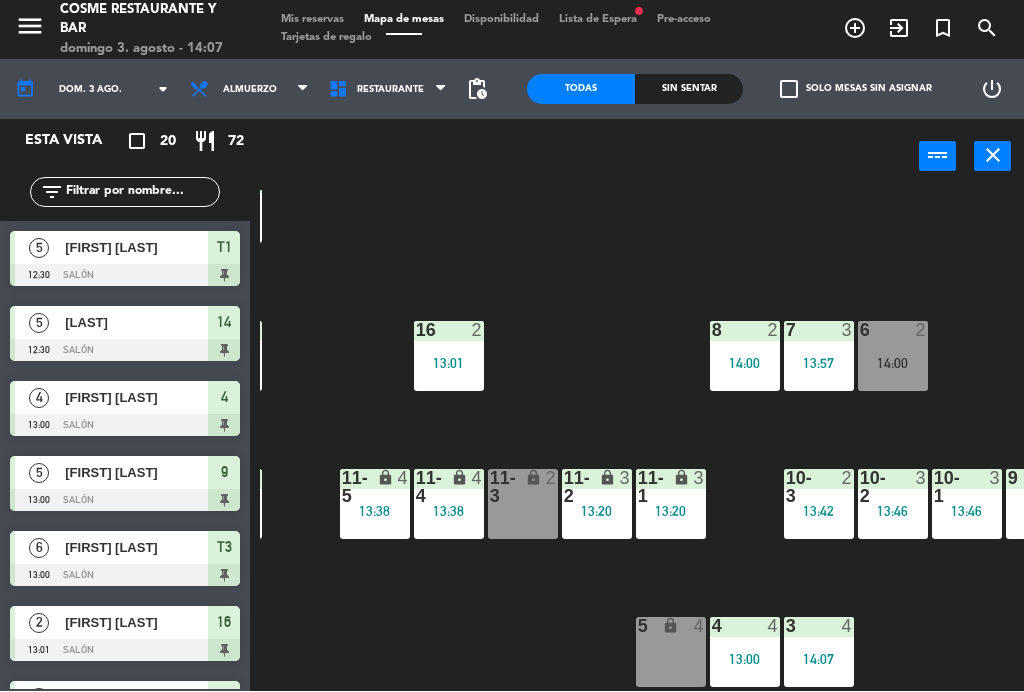 scroll, scrollTop: 309, scrollLeft: 0, axis: vertical 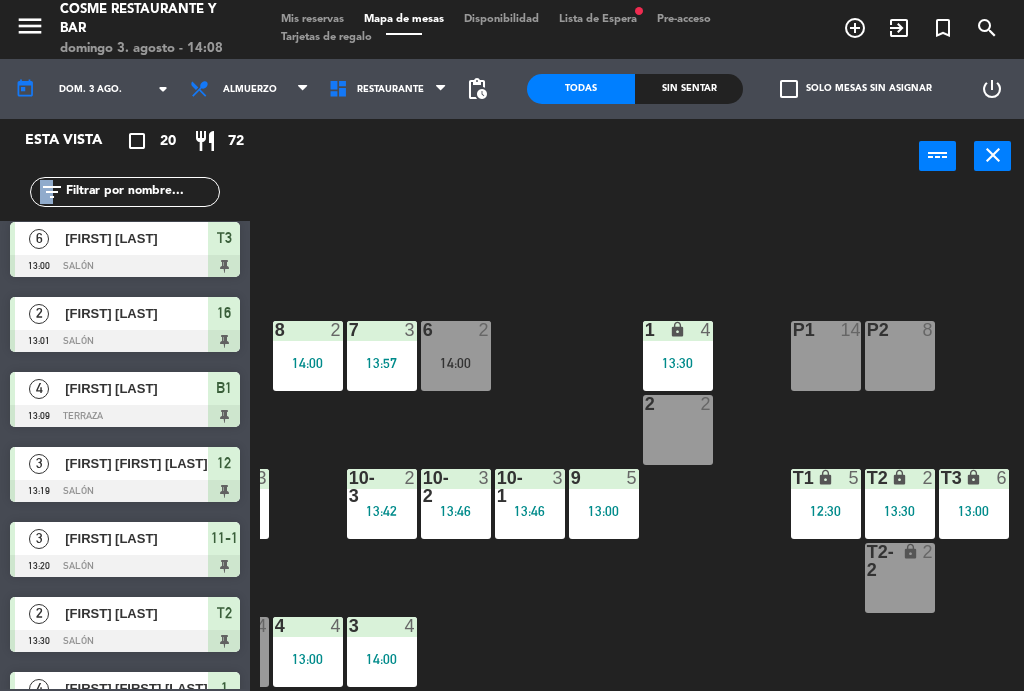 click on "filter_list" 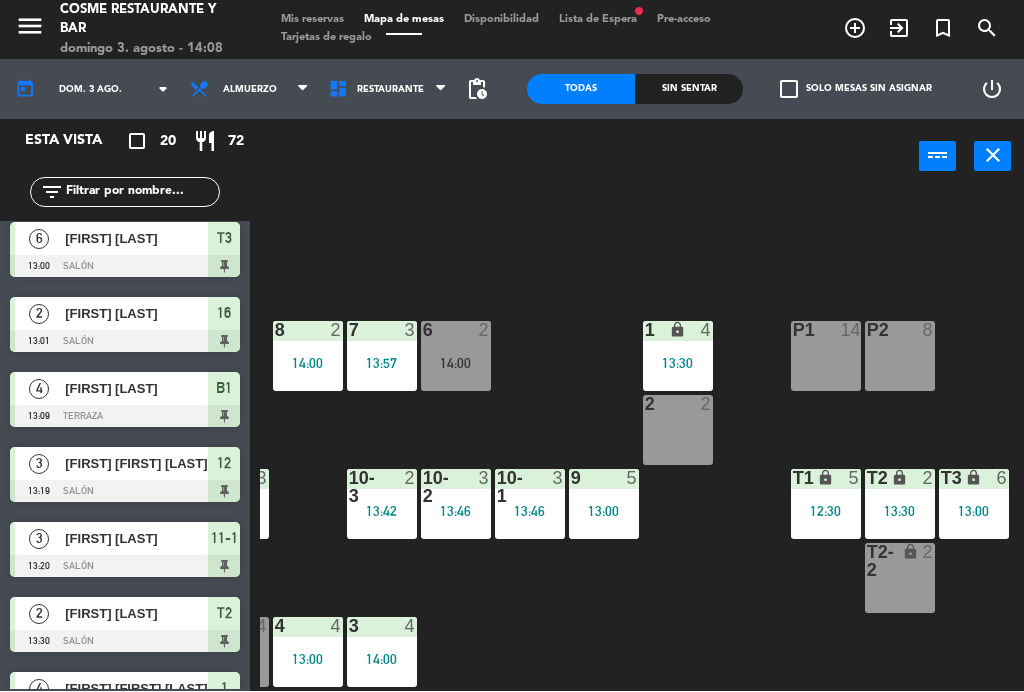 click on "filter_list" 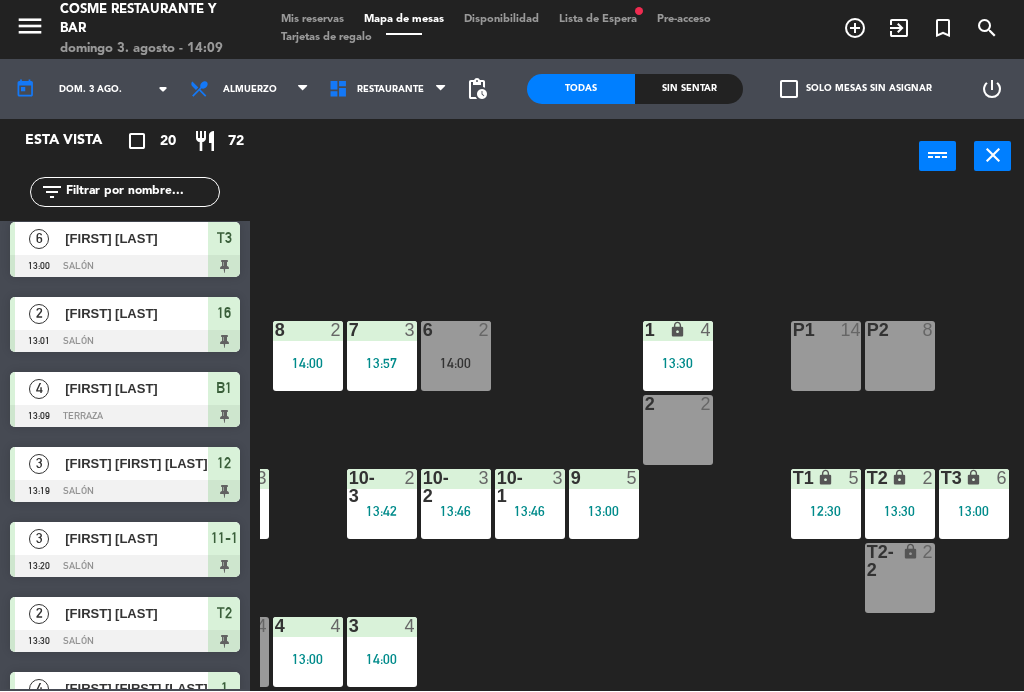 click on "B1 lock  4   13:09  B2 lock  4   13:09  B3 lock  3   14:04  B4 lock  3   14:04  15  6   14:00  14  5   12:30  8  2   14:00  7  3   13:57  6  2   14:00  1 lock  4   13:30  16  2   13:01  P2  8  P1  14  2  2  12  3   13:19  10-1  3   13:46  9  5   13:00  T1 lock  5   12:30  T2 lock  2   13:30  11-1 lock  3   13:20  11-2 lock  3   13:20  11-3 lock  2  11-4 lock  4   13:38  11-5 lock  4   13:38  T3 lock  6   13:00  10-2  3   13:46  10-3  2   13:42  T2-2 lock  2  3  4   14:00  4  4   13:00  5 lock  4" 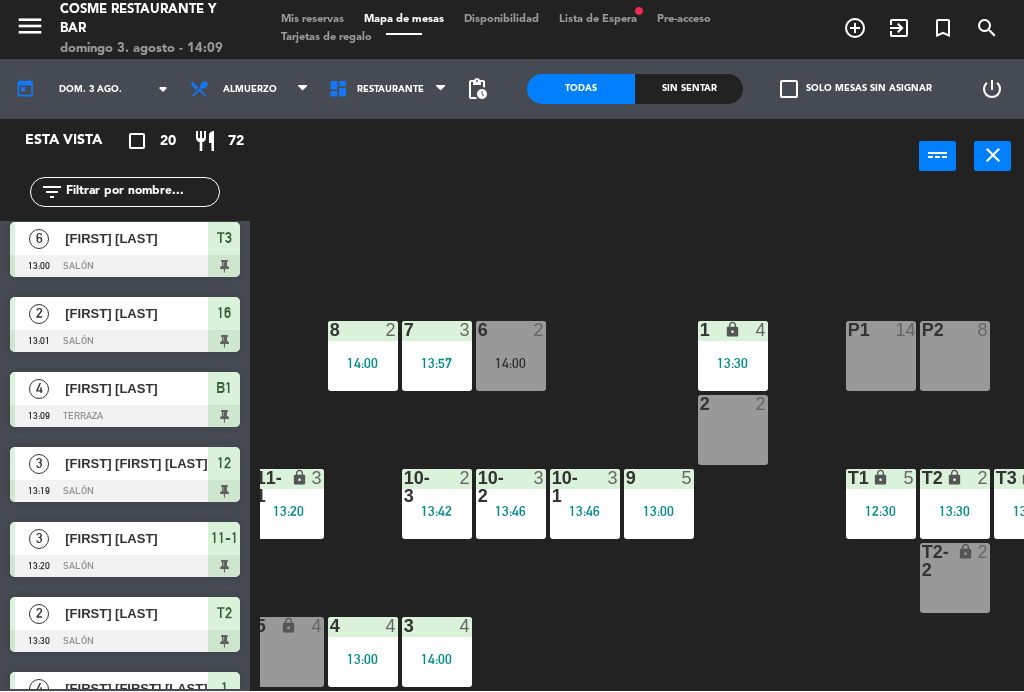 scroll, scrollTop: 127, scrollLeft: 456, axis: both 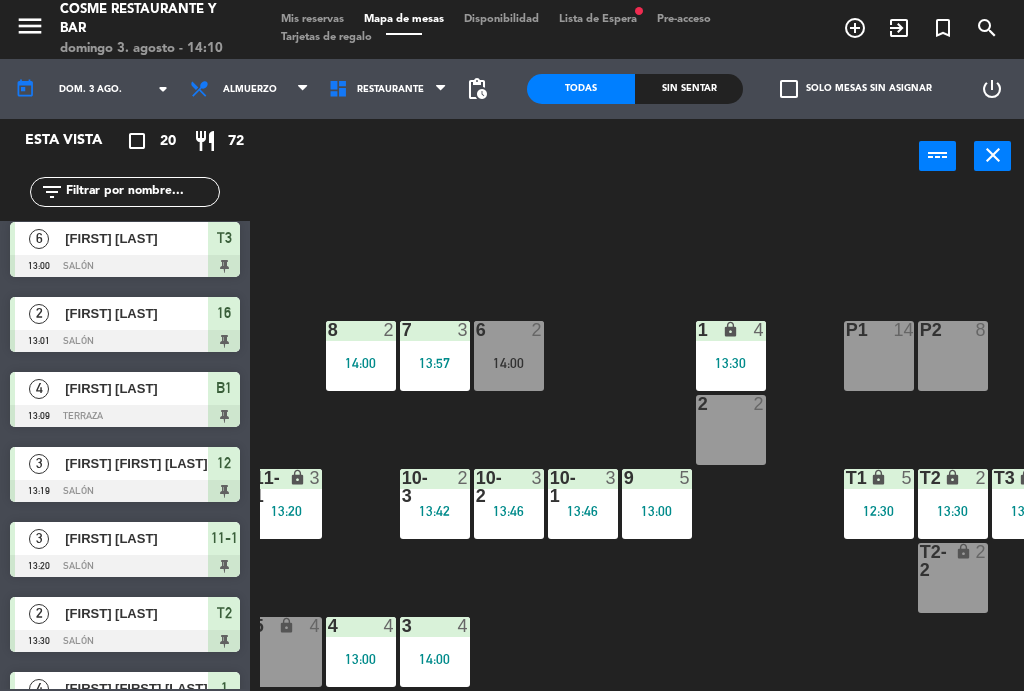 click on "filter_list" 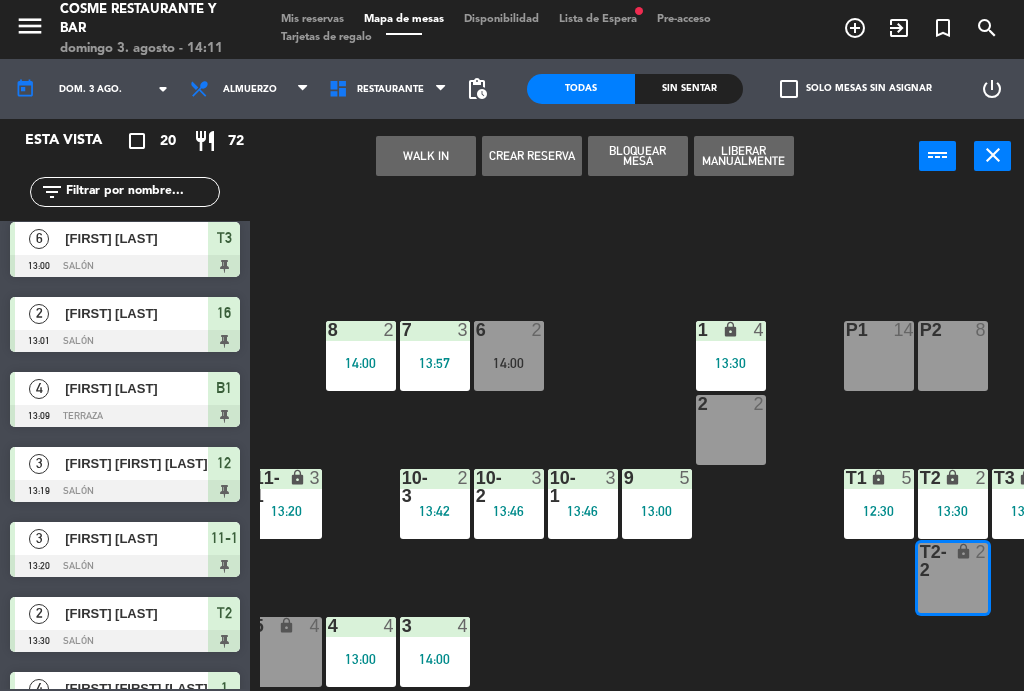 click on "WALK IN" at bounding box center (426, 157) 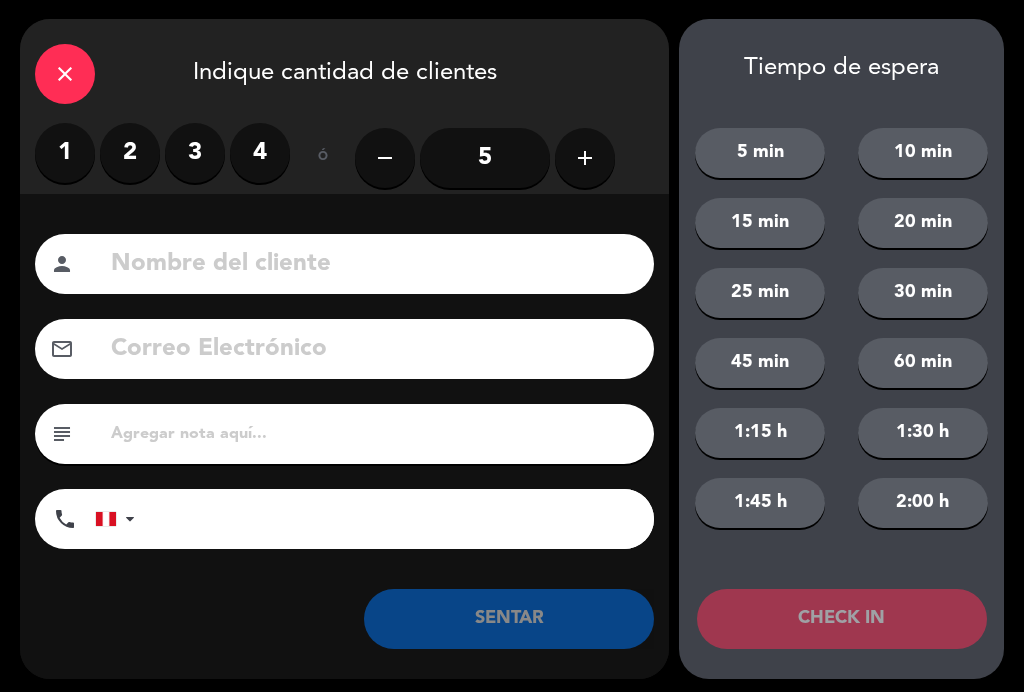 click on "3" at bounding box center [195, 154] 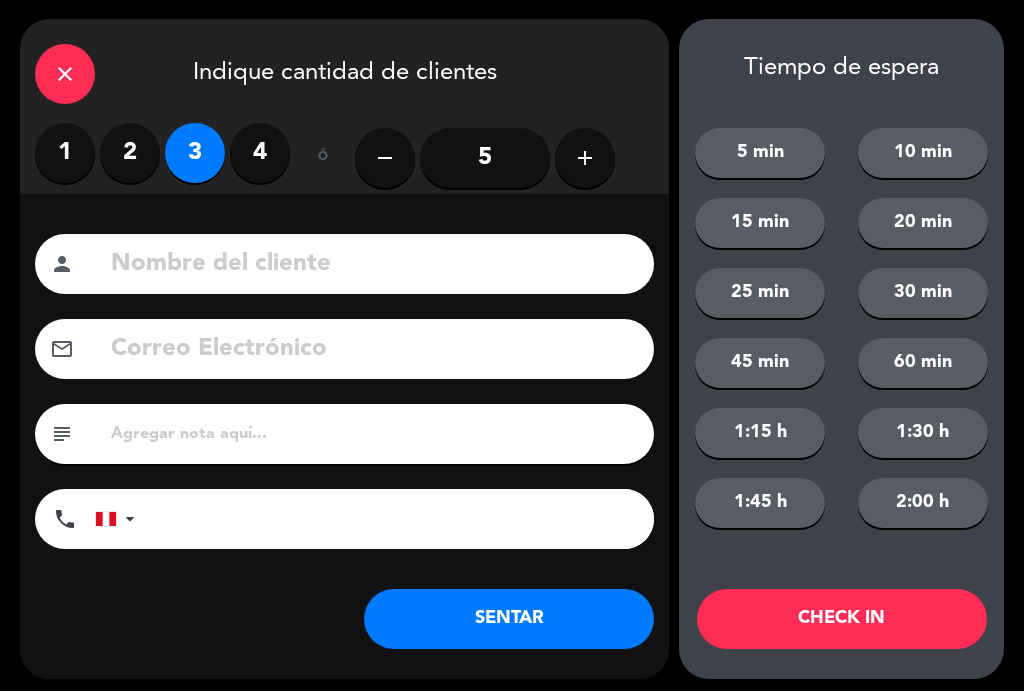 click 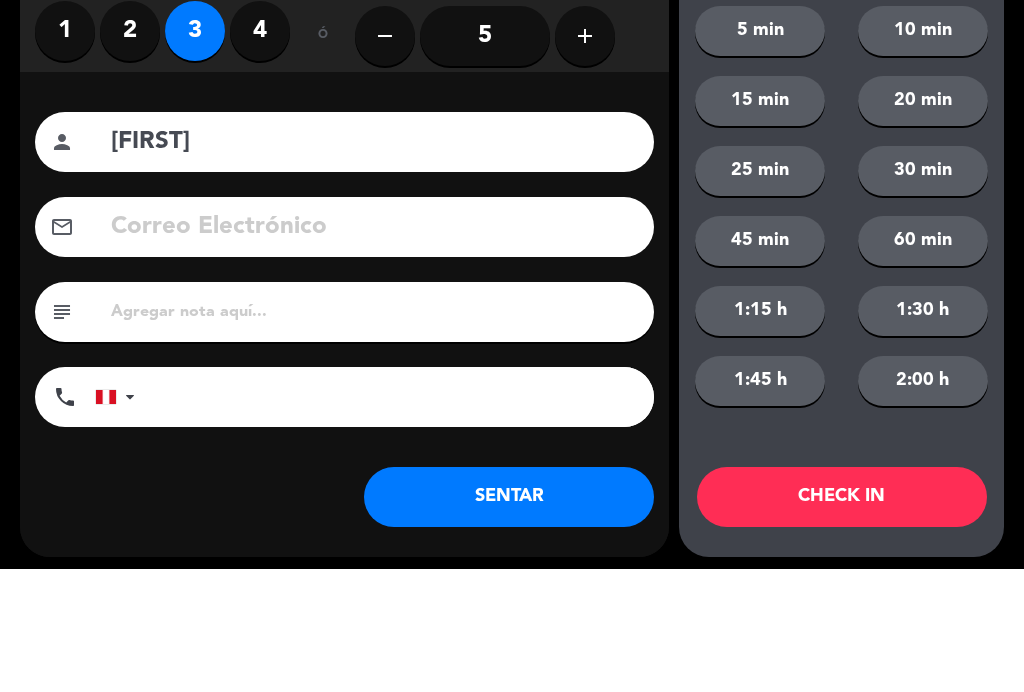 type on "[FIRST]" 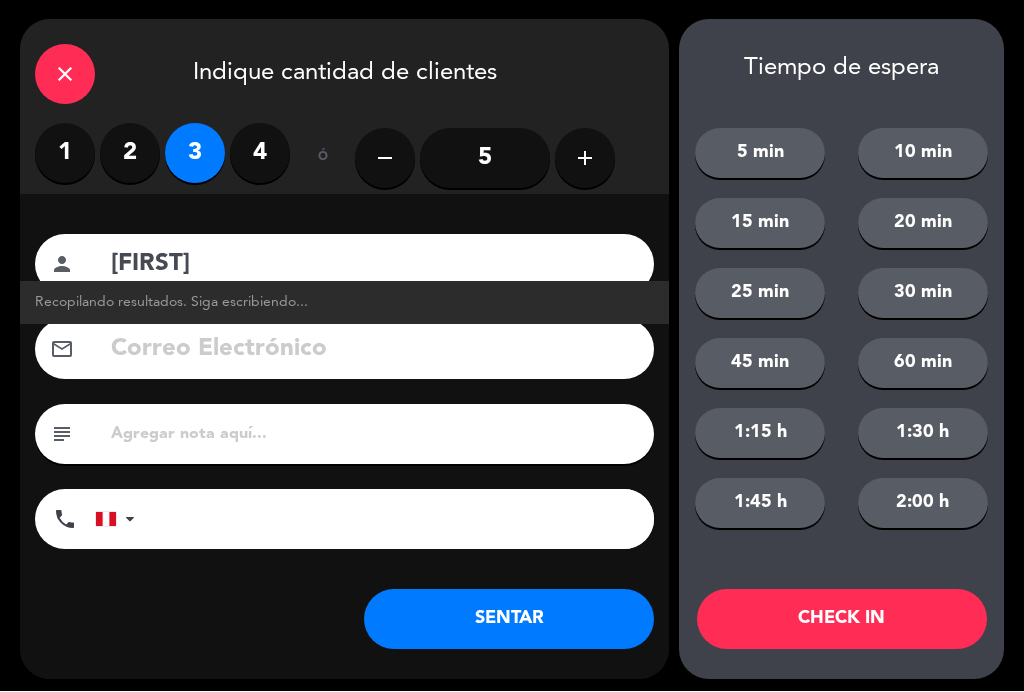 click on "SENTAR" 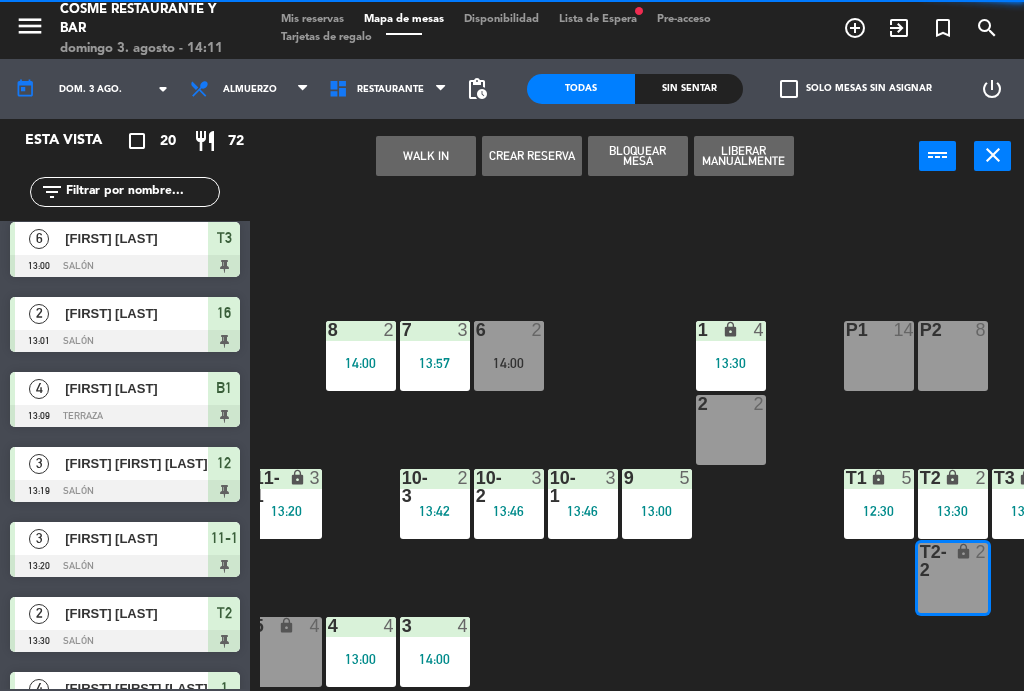 scroll, scrollTop: 0, scrollLeft: 0, axis: both 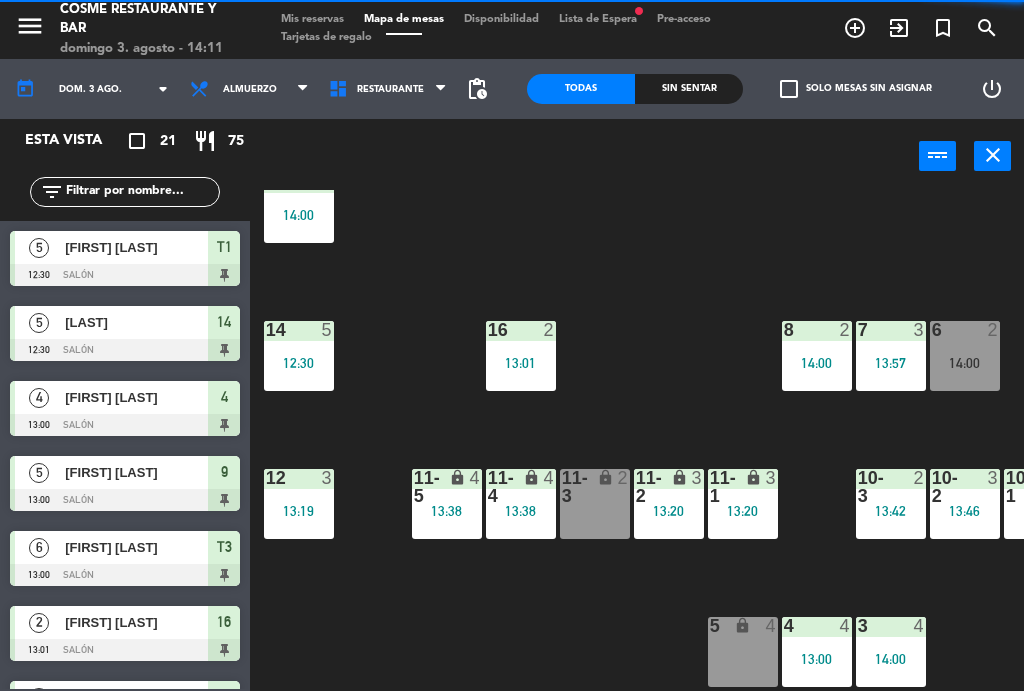 click on "12  3   13:19" at bounding box center [299, 505] 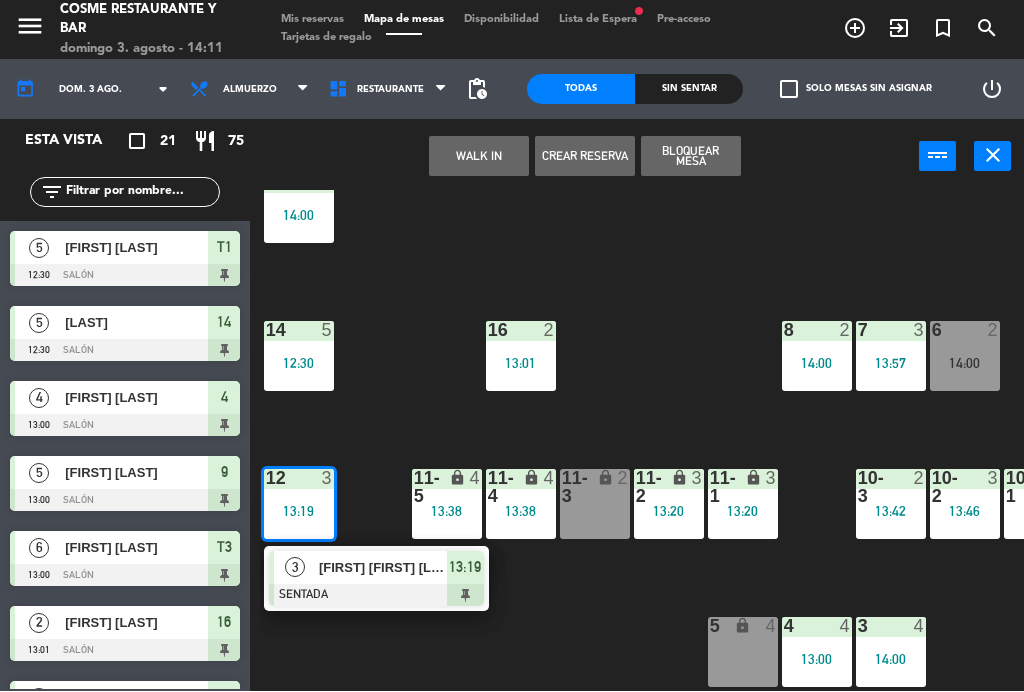 click on "[FIRST] [FIRST] [LAST]" at bounding box center [383, 568] 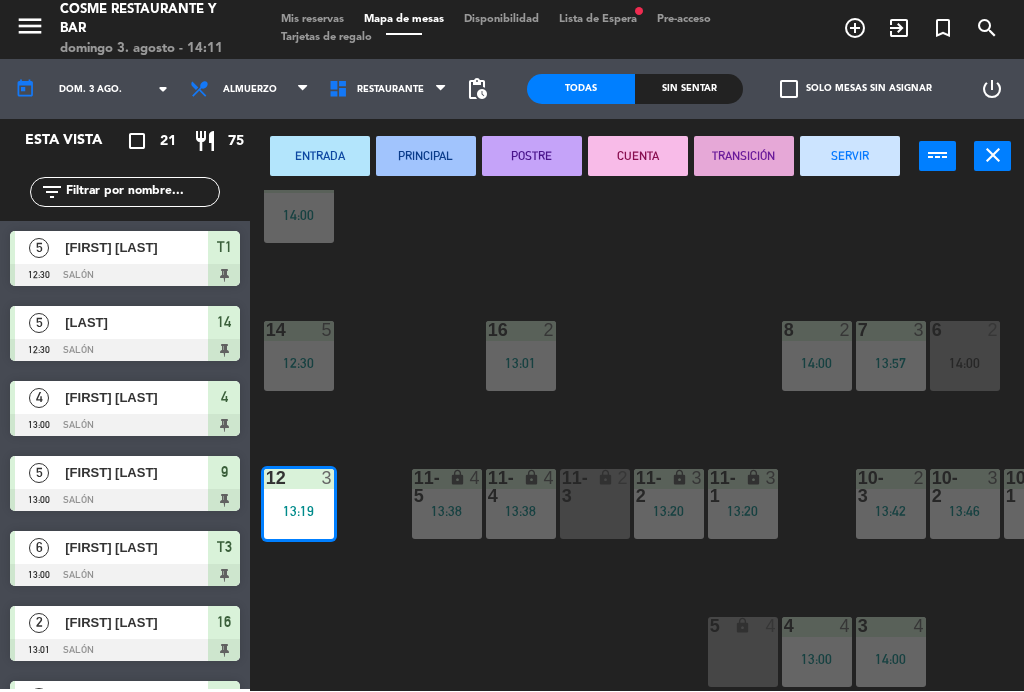 click on "SERVIR" at bounding box center [850, 157] 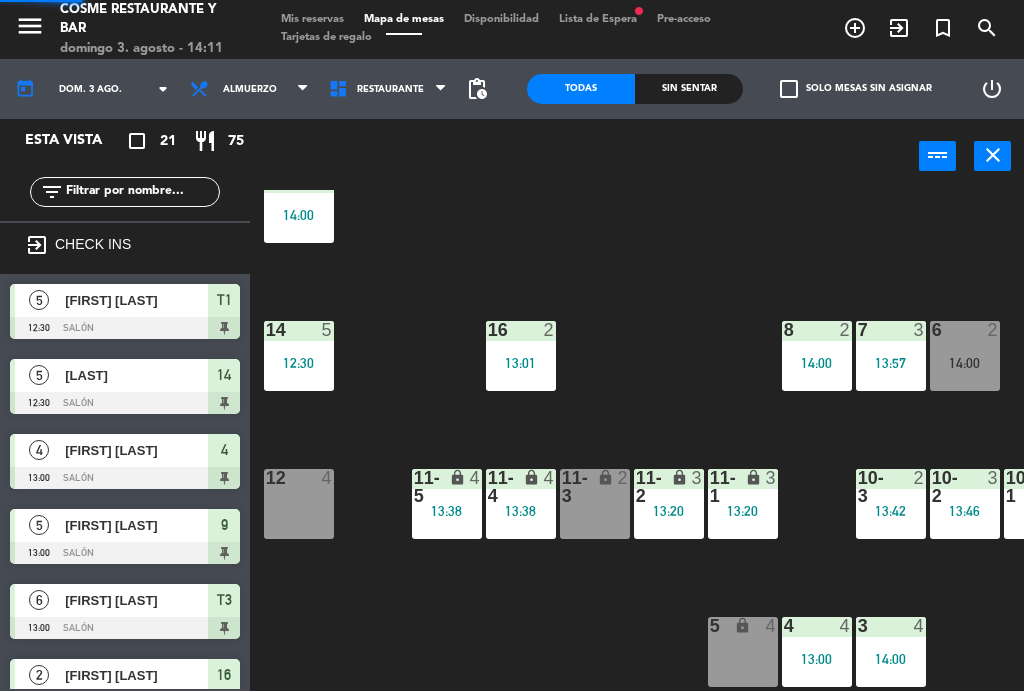 scroll, scrollTop: 0, scrollLeft: 0, axis: both 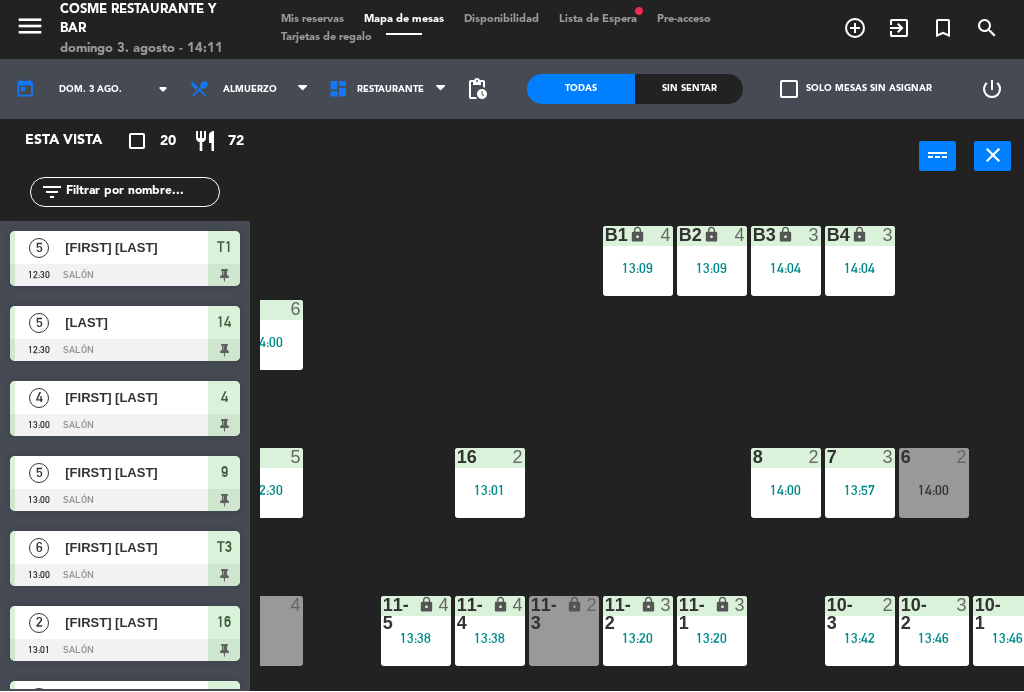 click on "B4 lock  3   14:04" at bounding box center [860, 262] 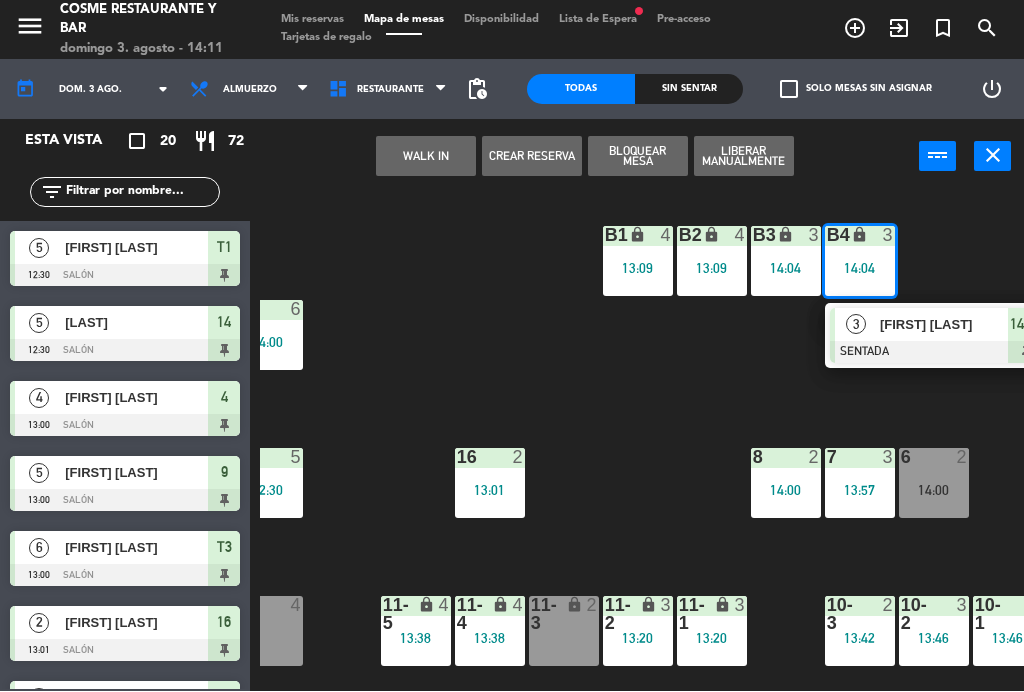 click on "12  4" at bounding box center (268, 632) 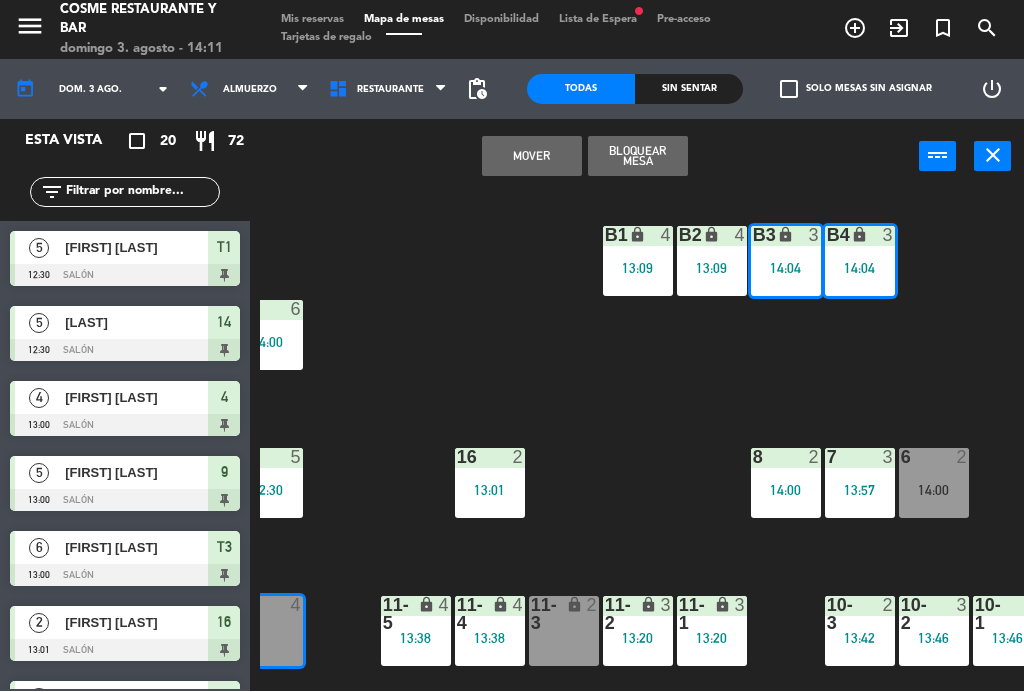 click on "Mover" at bounding box center (532, 157) 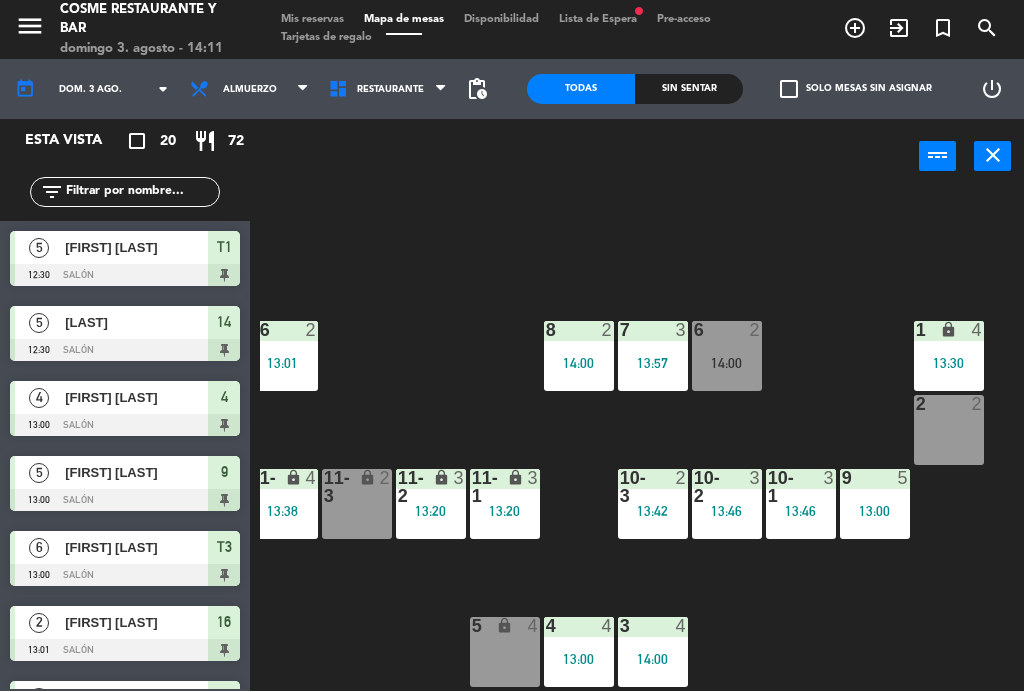 scroll, scrollTop: 127, scrollLeft: 238, axis: both 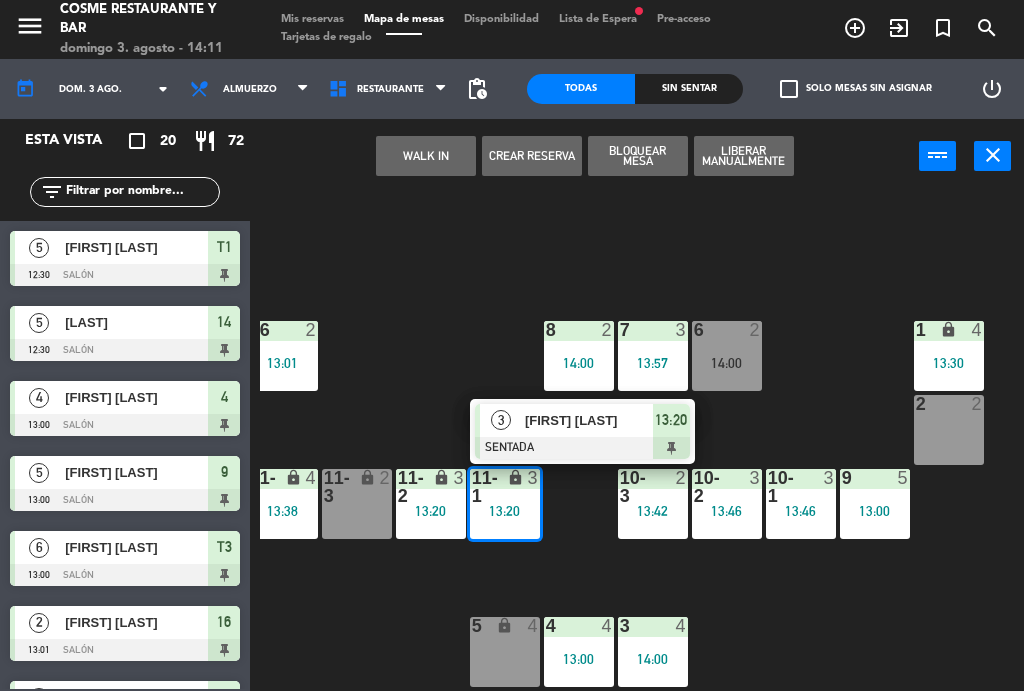 click on "13:20" at bounding box center (431, 512) 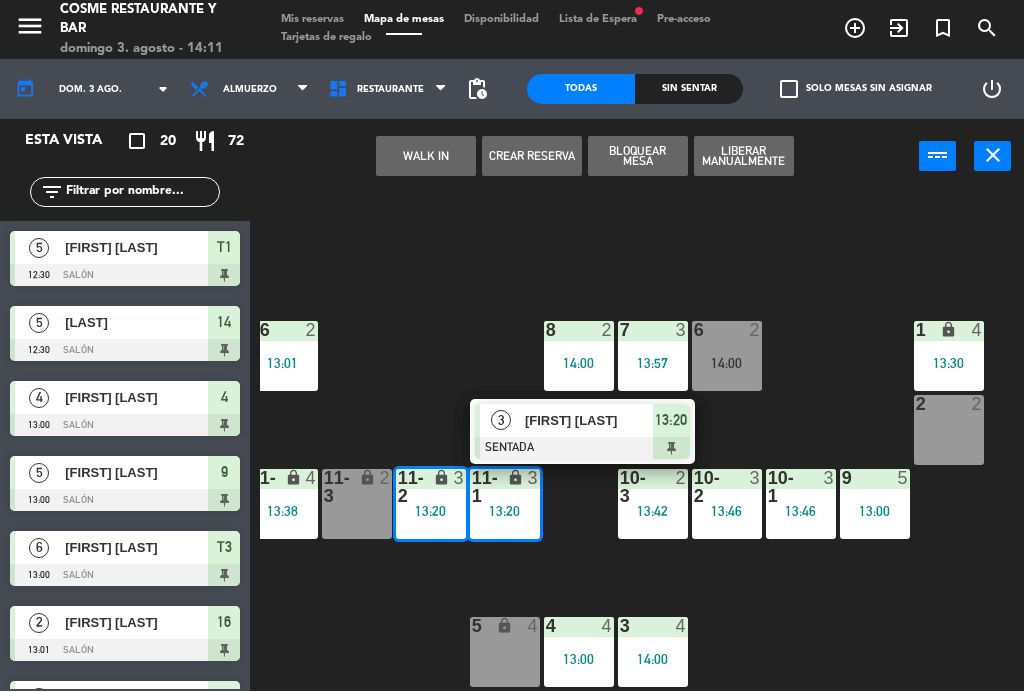 click on "[FIRST] [LAST]" at bounding box center (588, 421) 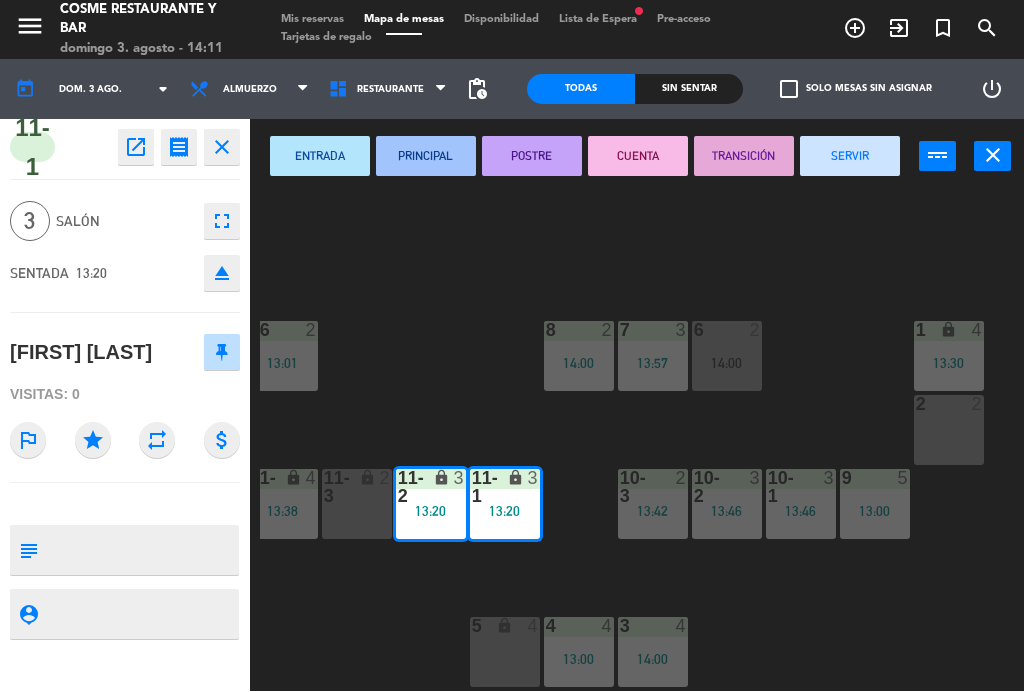 click on "SERVIR" at bounding box center [850, 157] 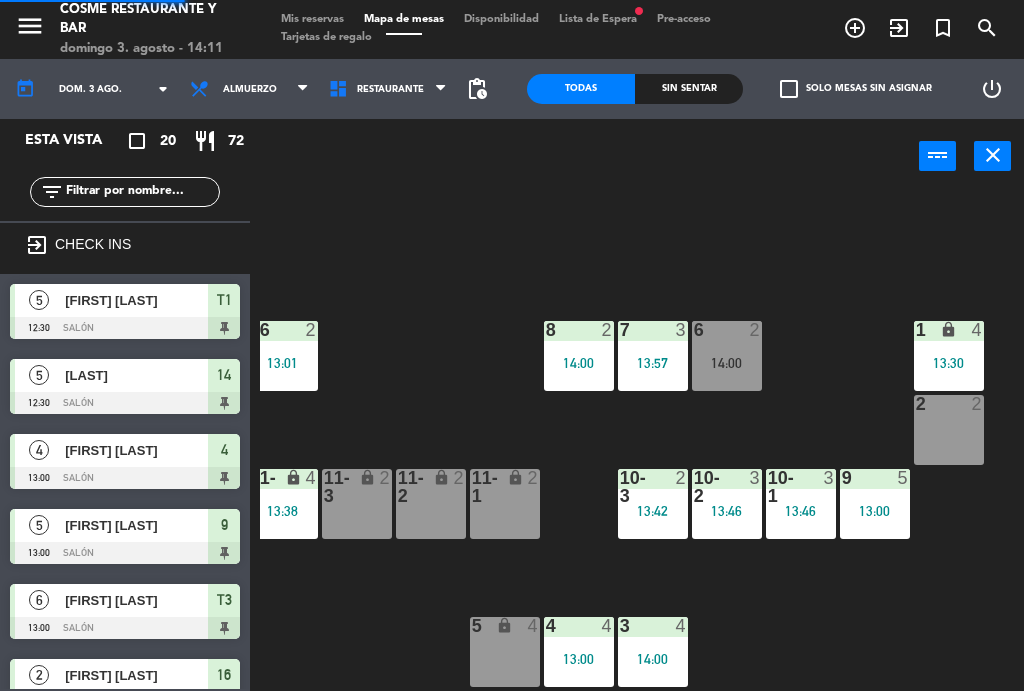 scroll, scrollTop: 0, scrollLeft: 0, axis: both 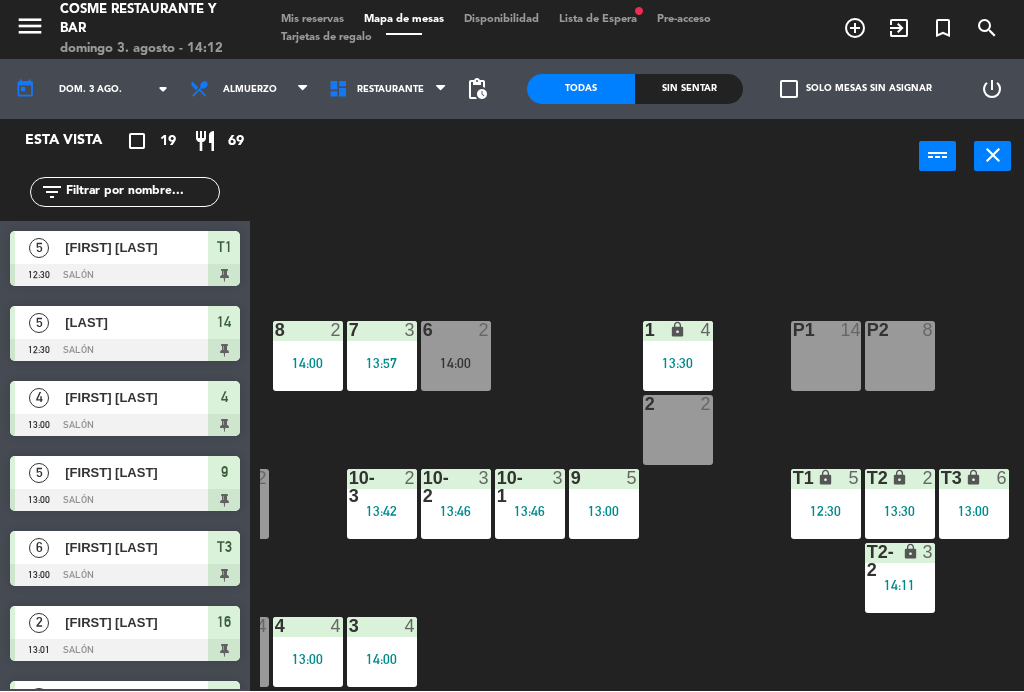 click on "lock" at bounding box center [899, 562] 